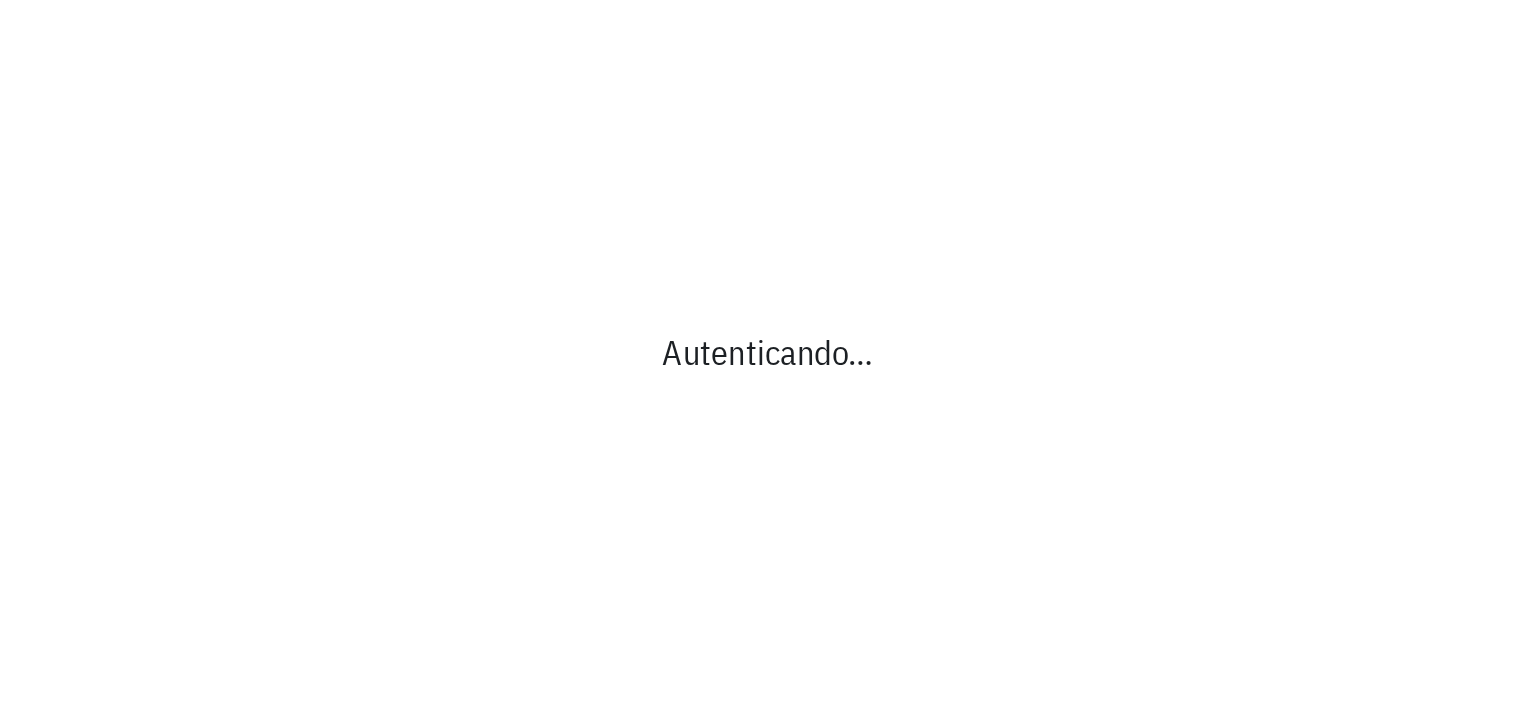 scroll, scrollTop: 0, scrollLeft: 0, axis: both 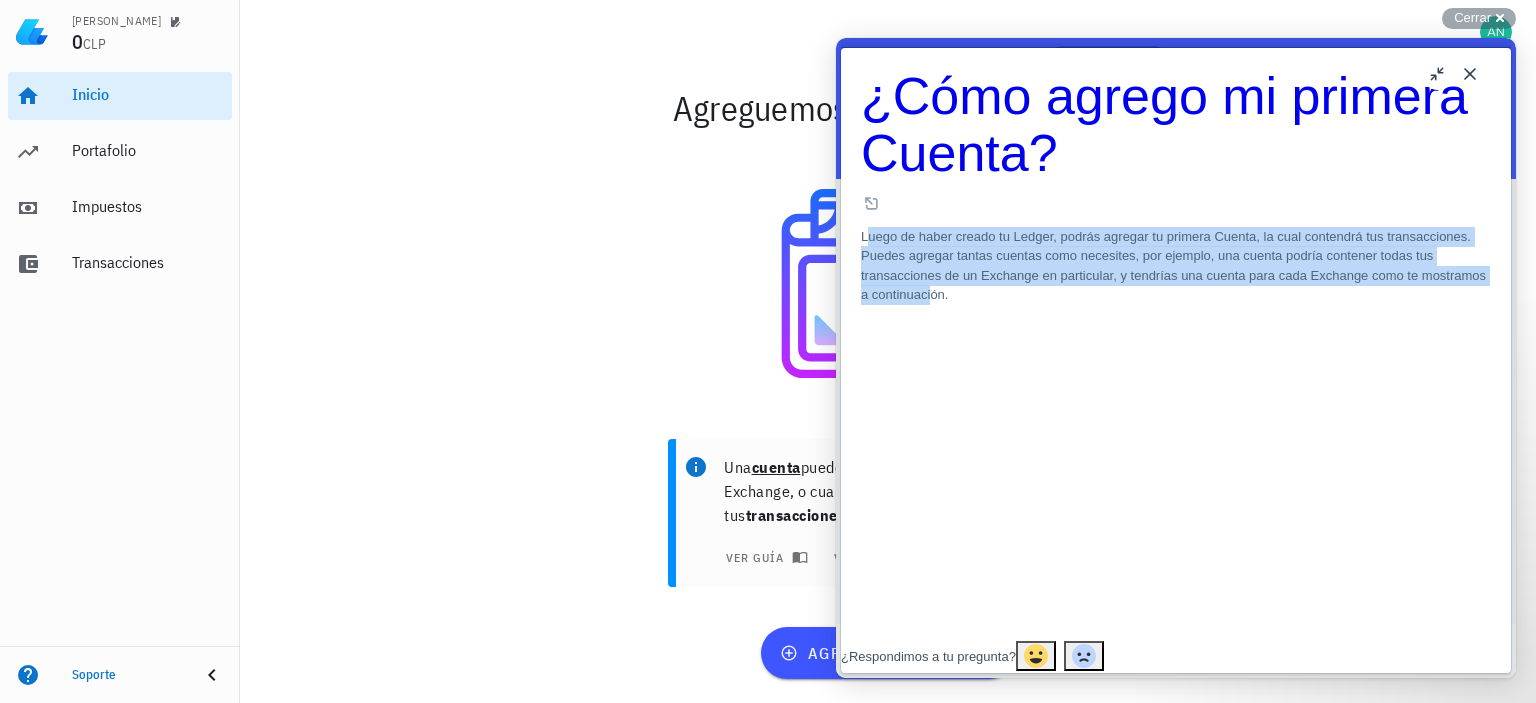 drag, startPoint x: 893, startPoint y: 147, endPoint x: 1059, endPoint y: 245, distance: 192.76929 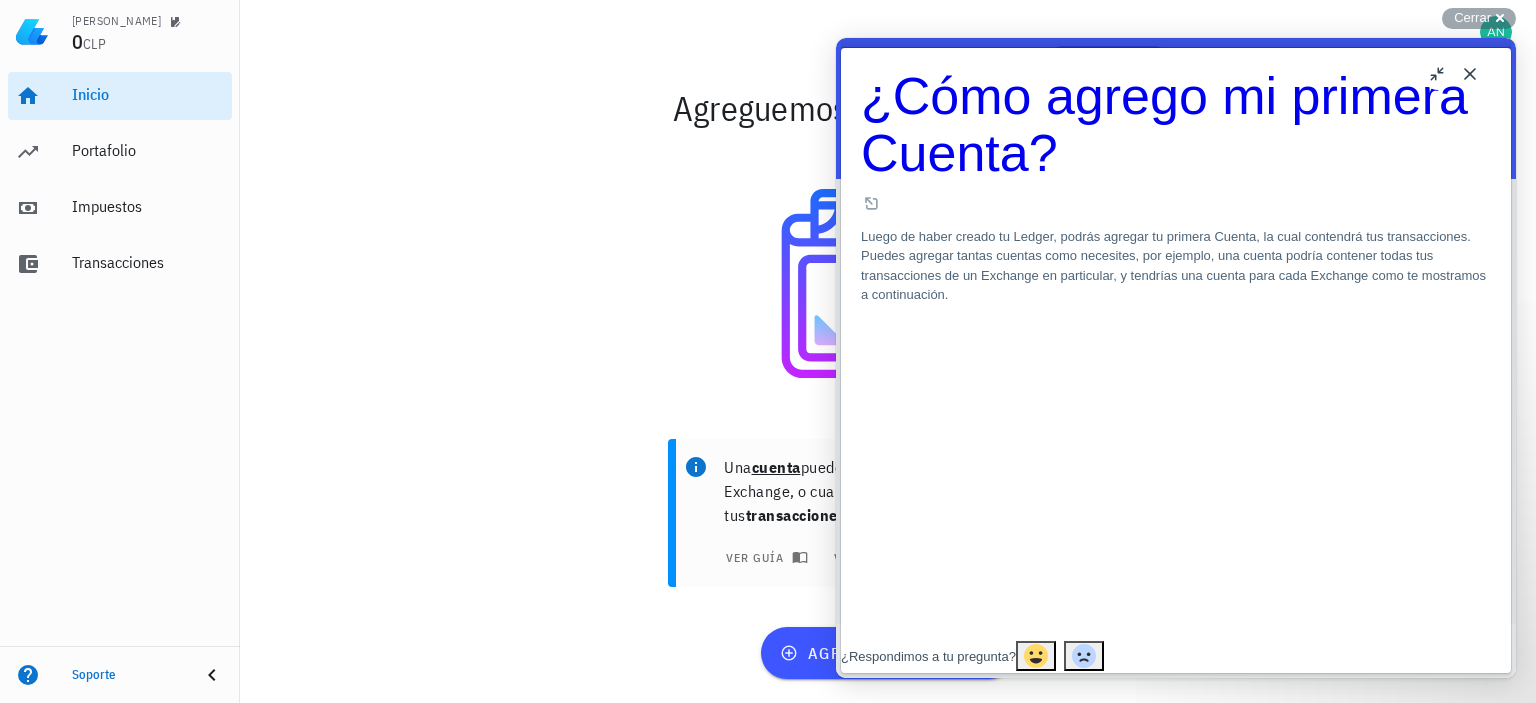 click on "Luego de haber creado tu Ledger, podrás agregar tu primera Cuenta, la cual contendrá tus transacciones. Puedes agregar tantas cuentas como necesites, por ejemplo, una cuenta podría contener todas tus transacciones de un Exchange en particular, y tendrías una cuenta para cada Exchange como te mostramos a continuación." at bounding box center (1176, 266) 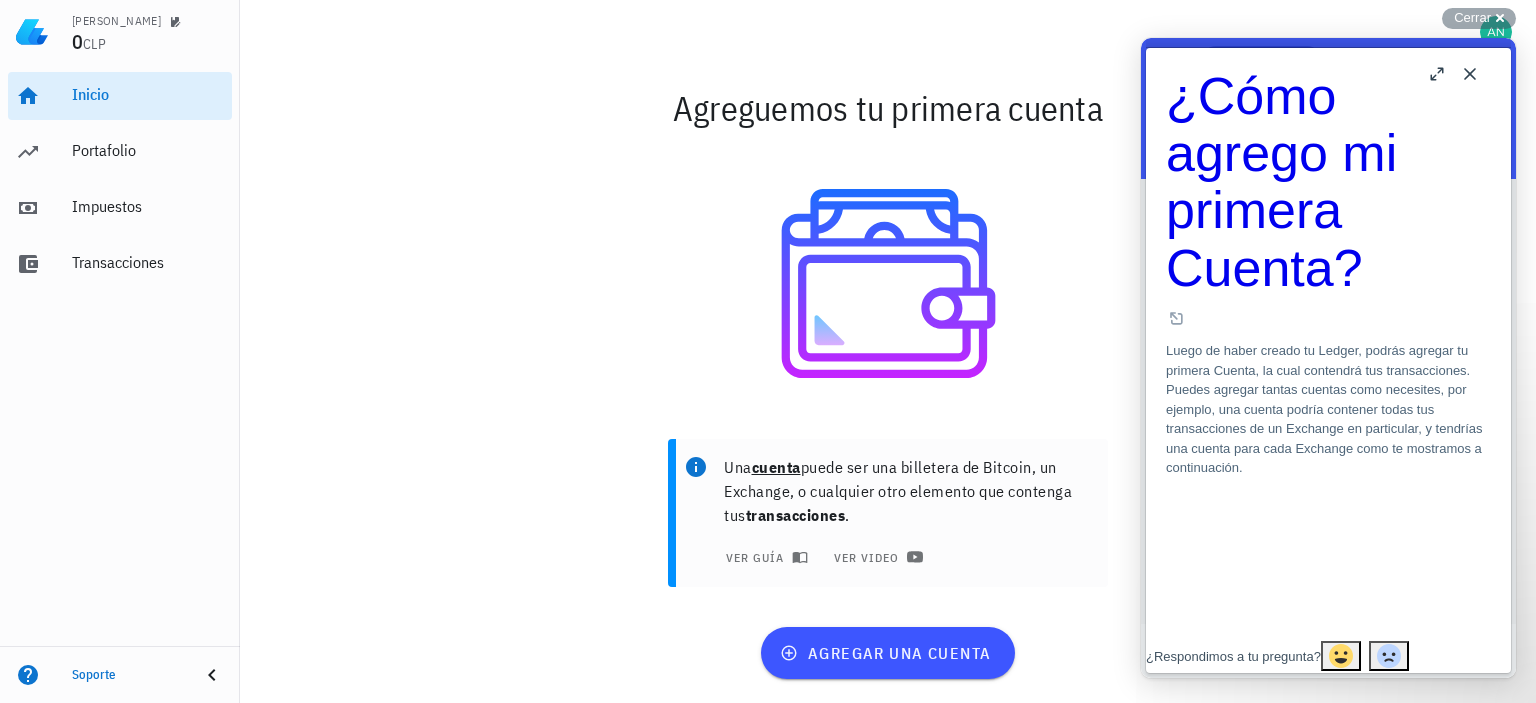 drag, startPoint x: 1329, startPoint y: 56, endPoint x: 1329, endPoint y: 87, distance: 31 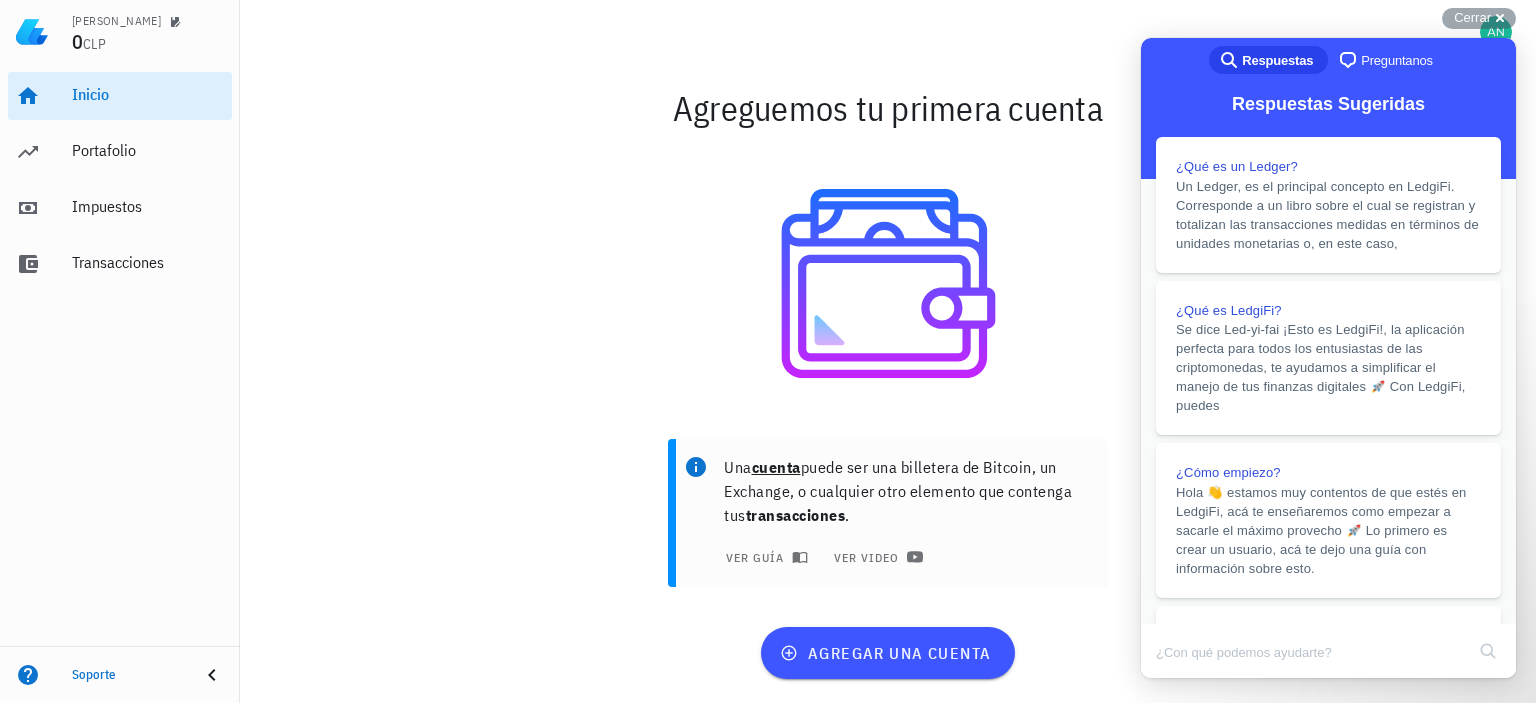 drag, startPoint x: 480, startPoint y: 243, endPoint x: 499, endPoint y: 260, distance: 25.495098 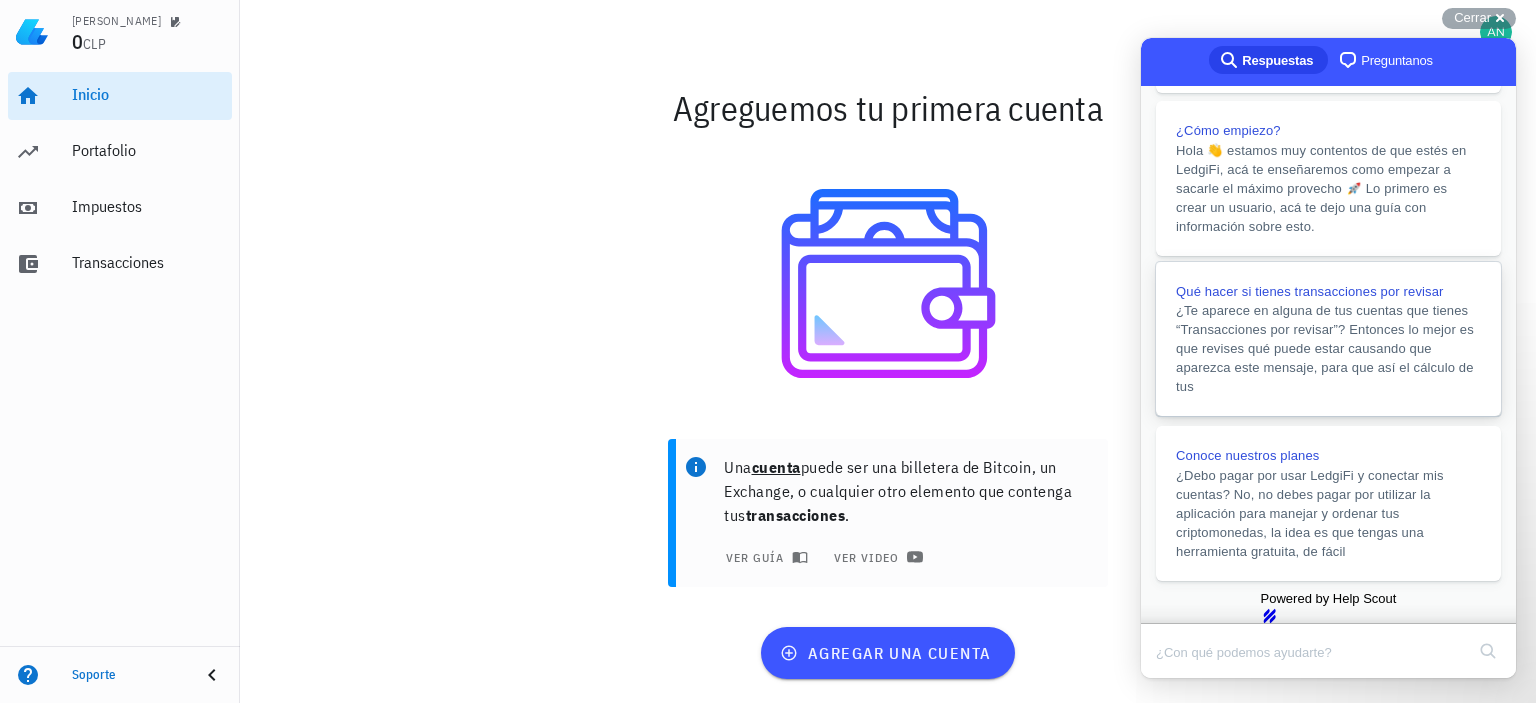 scroll, scrollTop: 433, scrollLeft: 0, axis: vertical 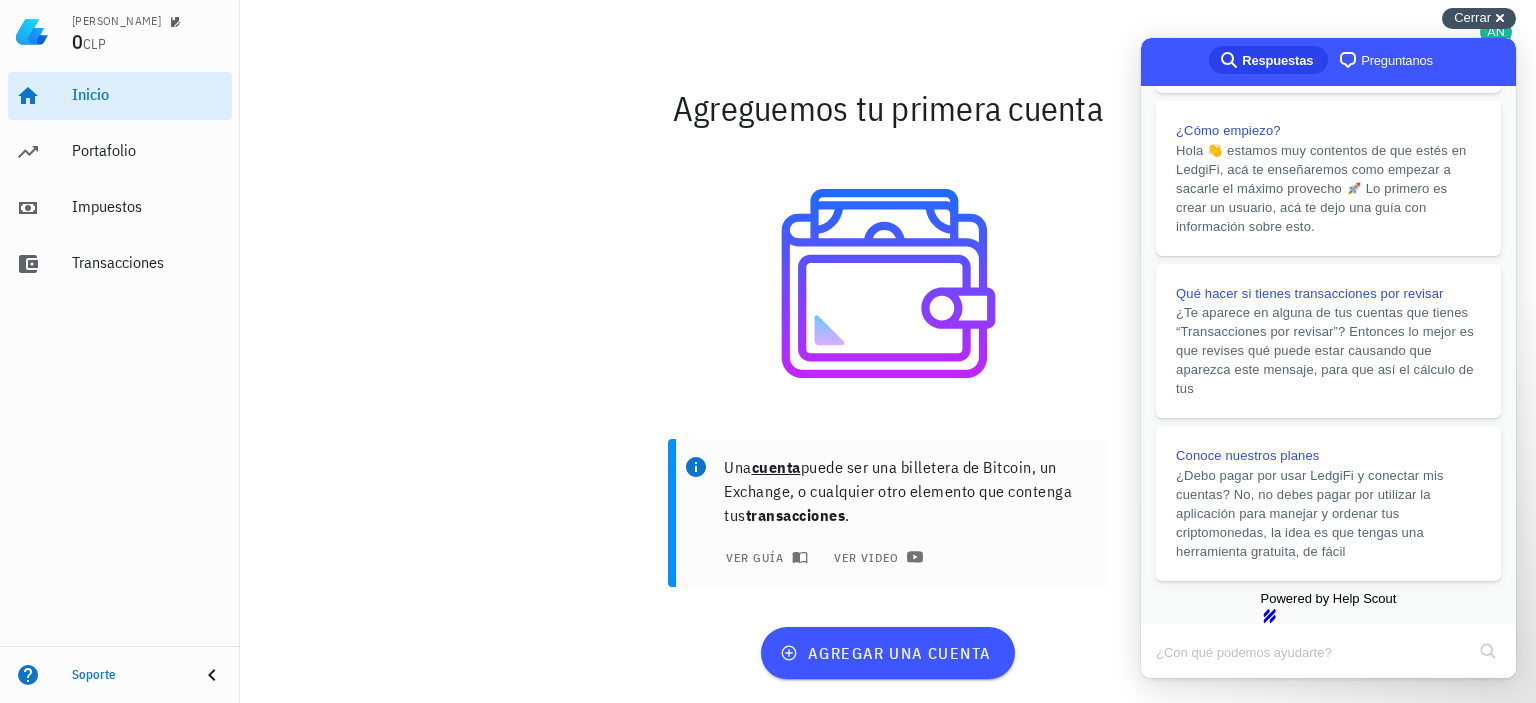 click on "Cerrar cross-small" at bounding box center [1479, 18] 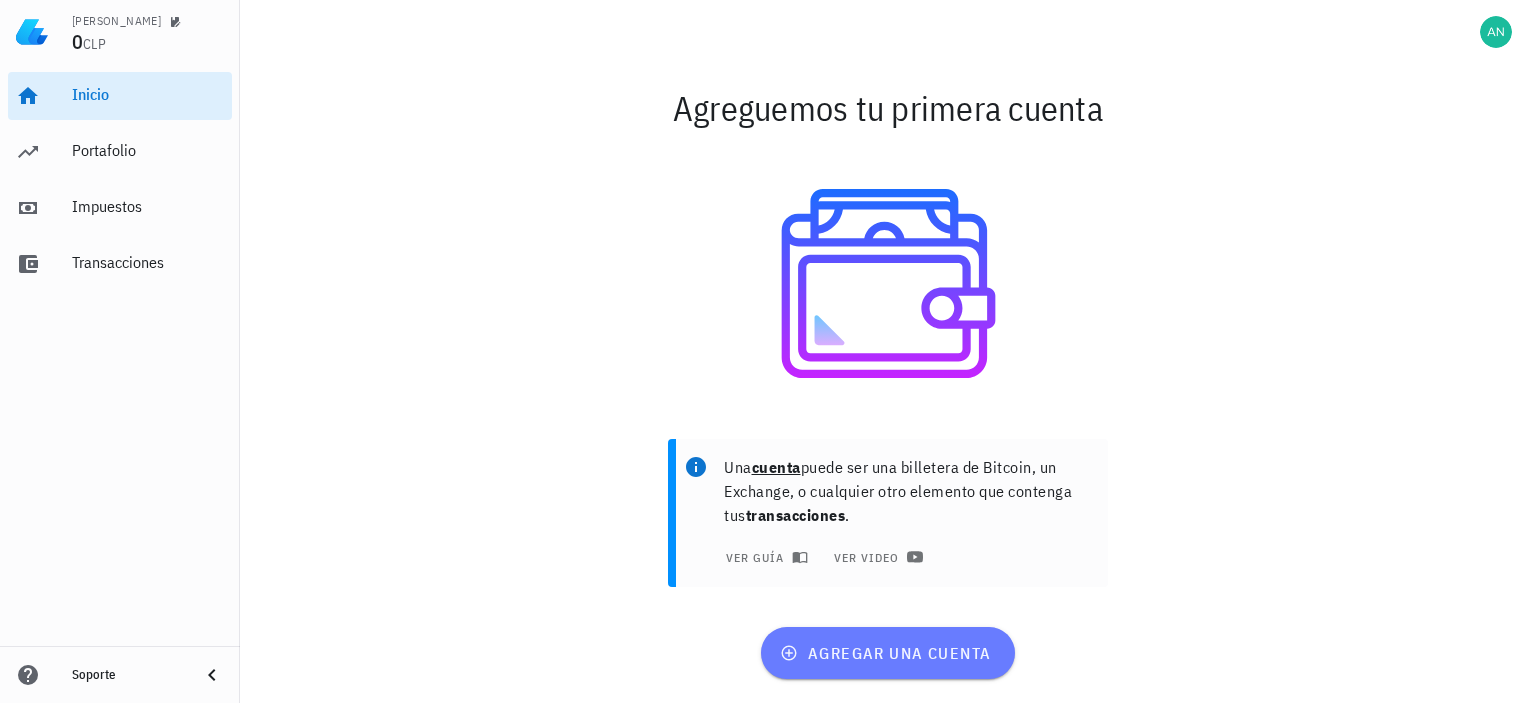 click on "agregar una cuenta" at bounding box center [887, 653] 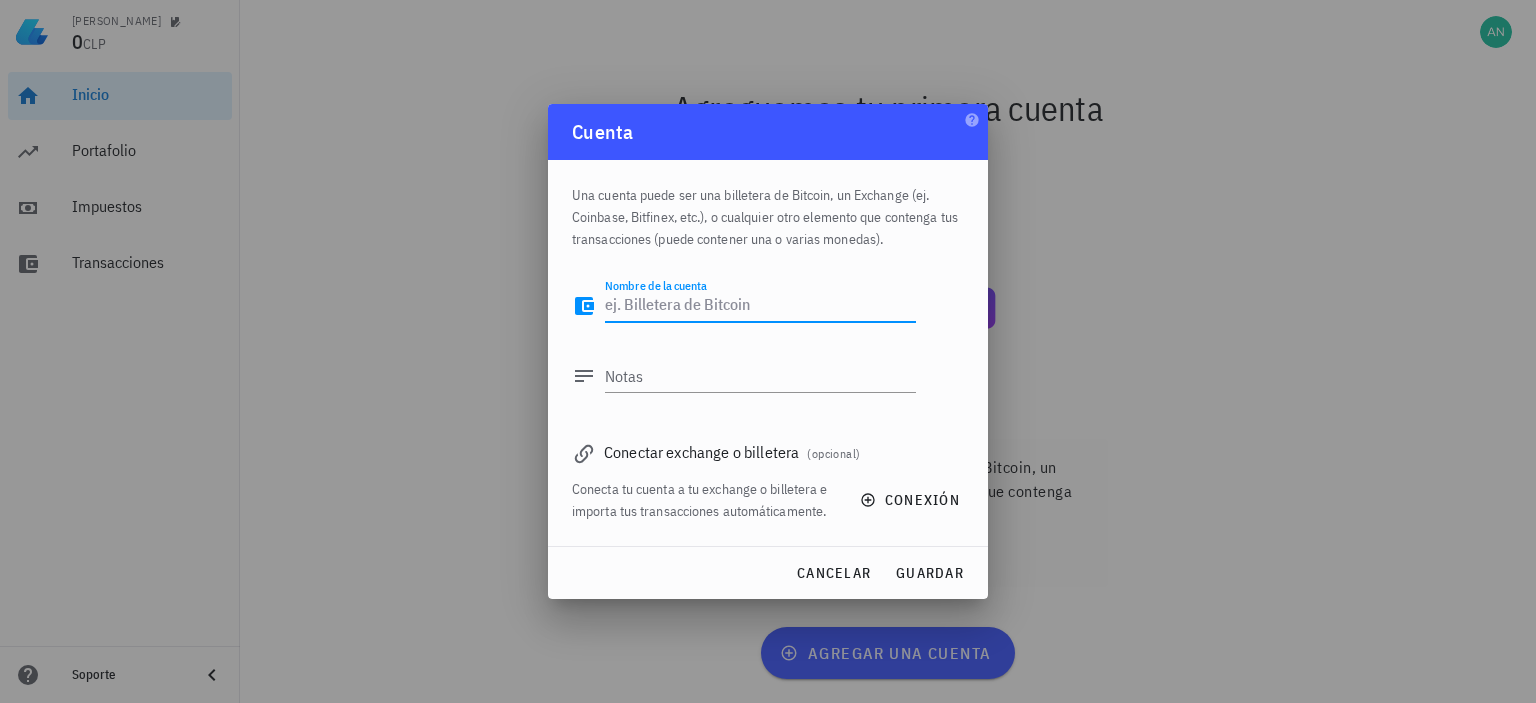 click on "Nombre de la cuenta" at bounding box center [760, 306] 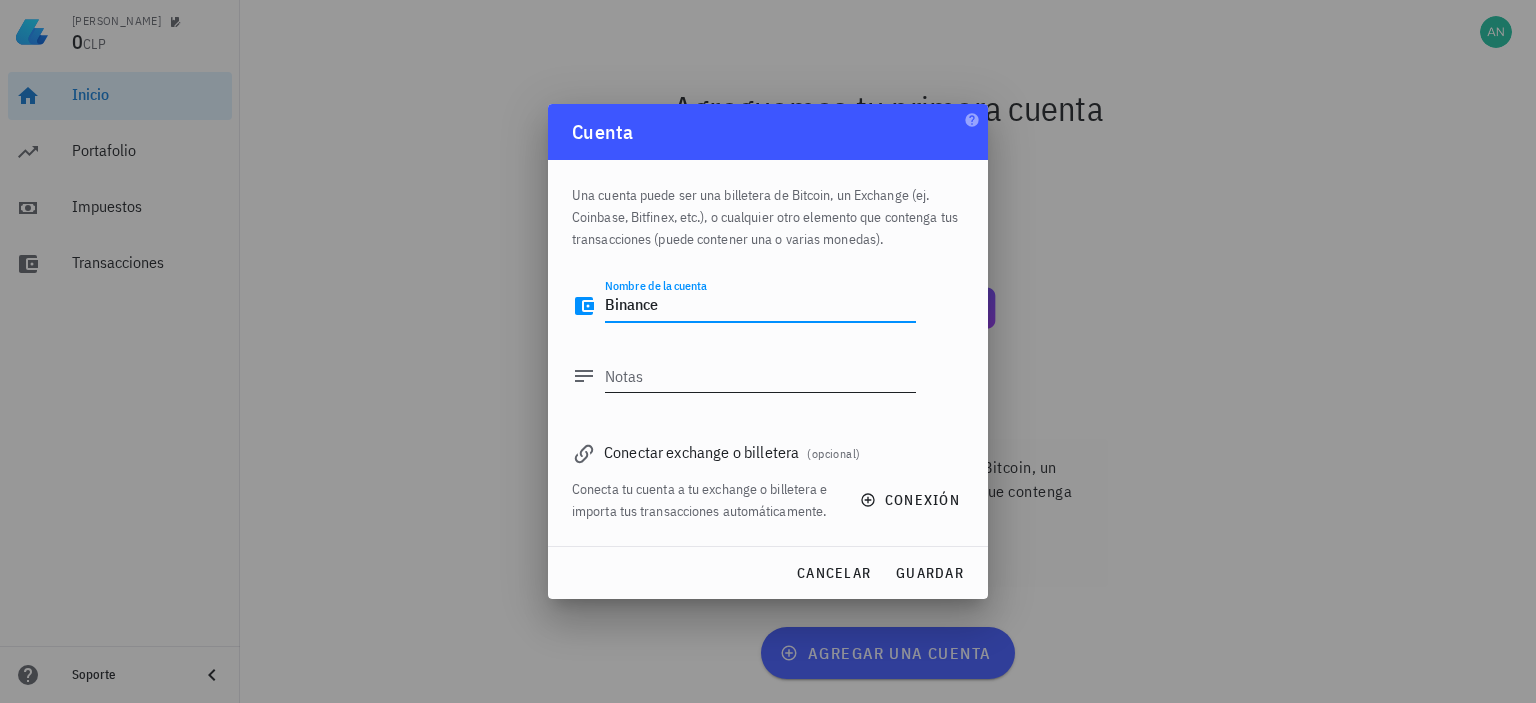 type on "Binance" 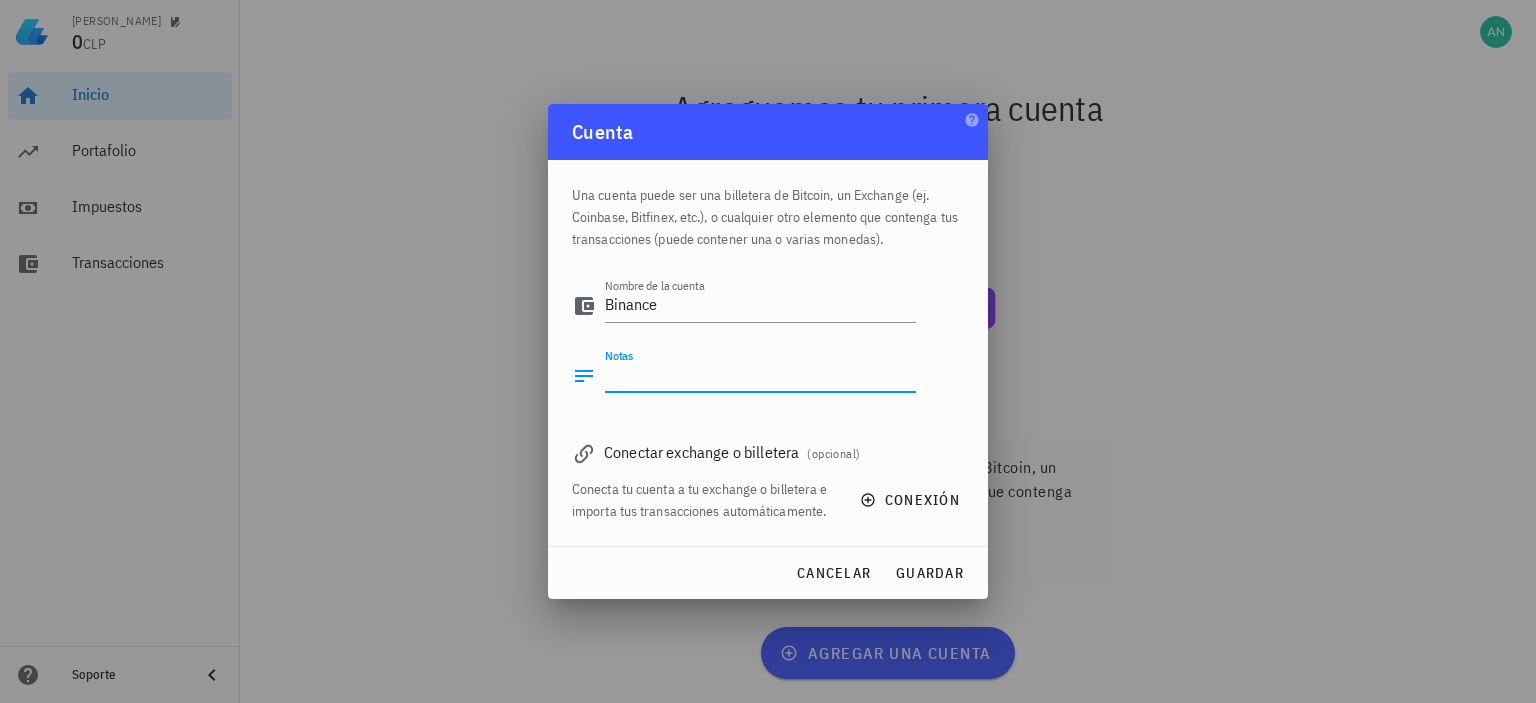 click on "Notas" at bounding box center (760, 376) 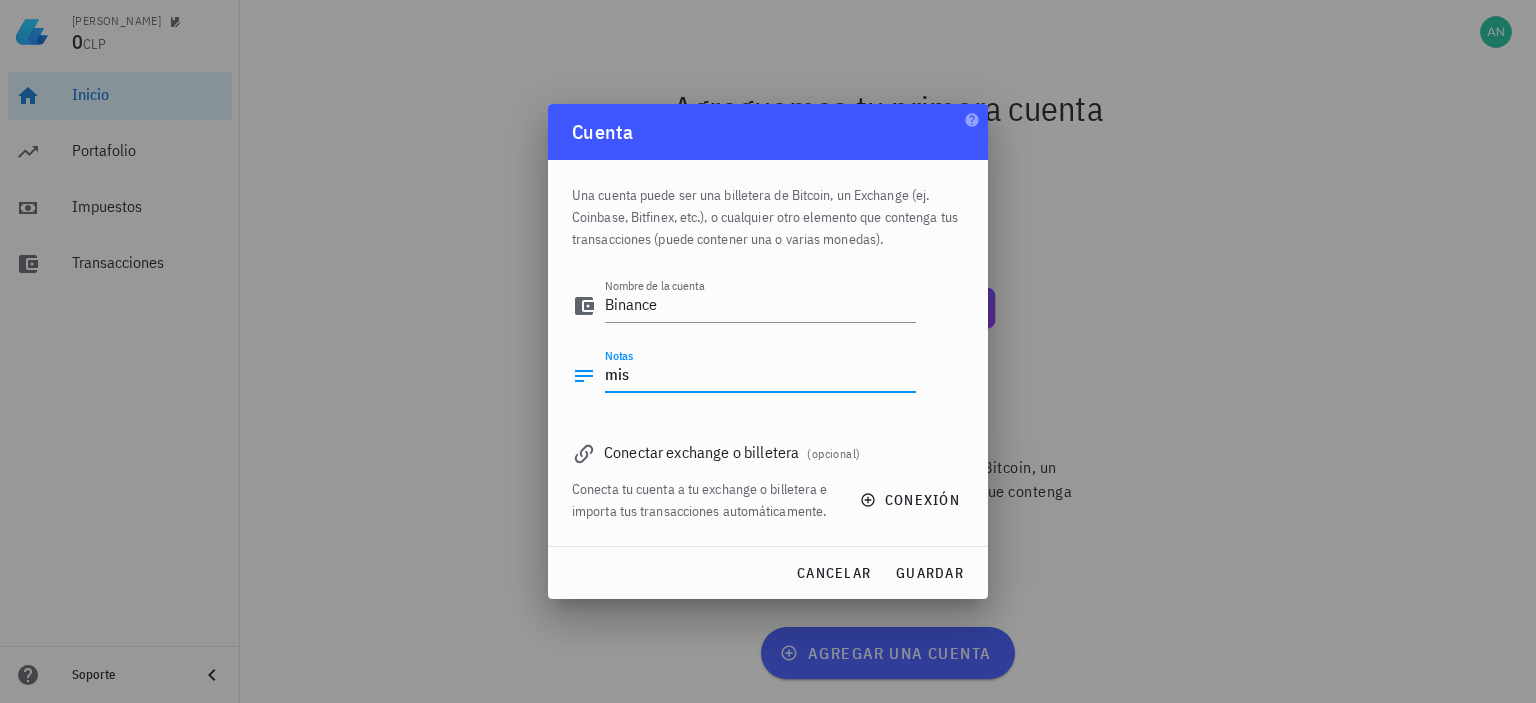 click on "mis" at bounding box center [760, 376] 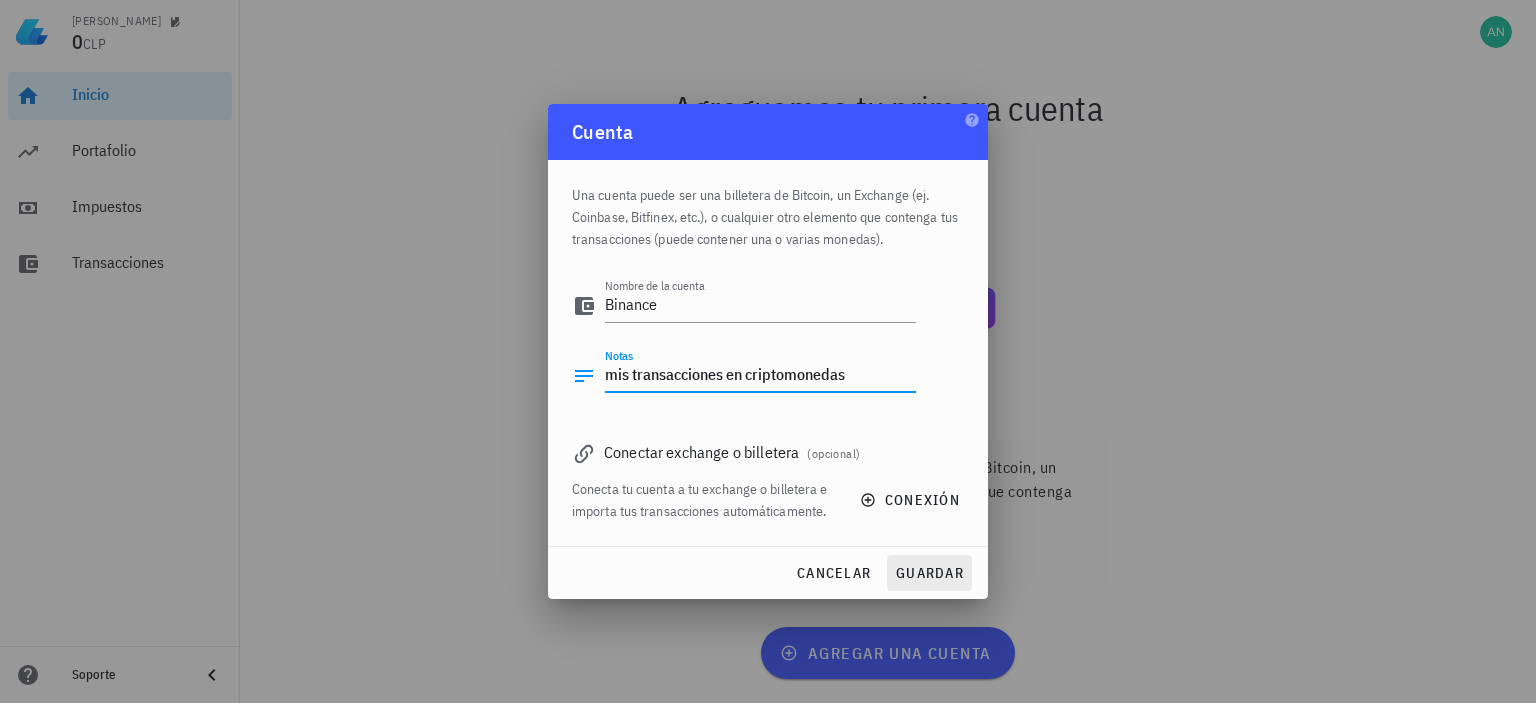 type on "mis transacciones en criptomonedas" 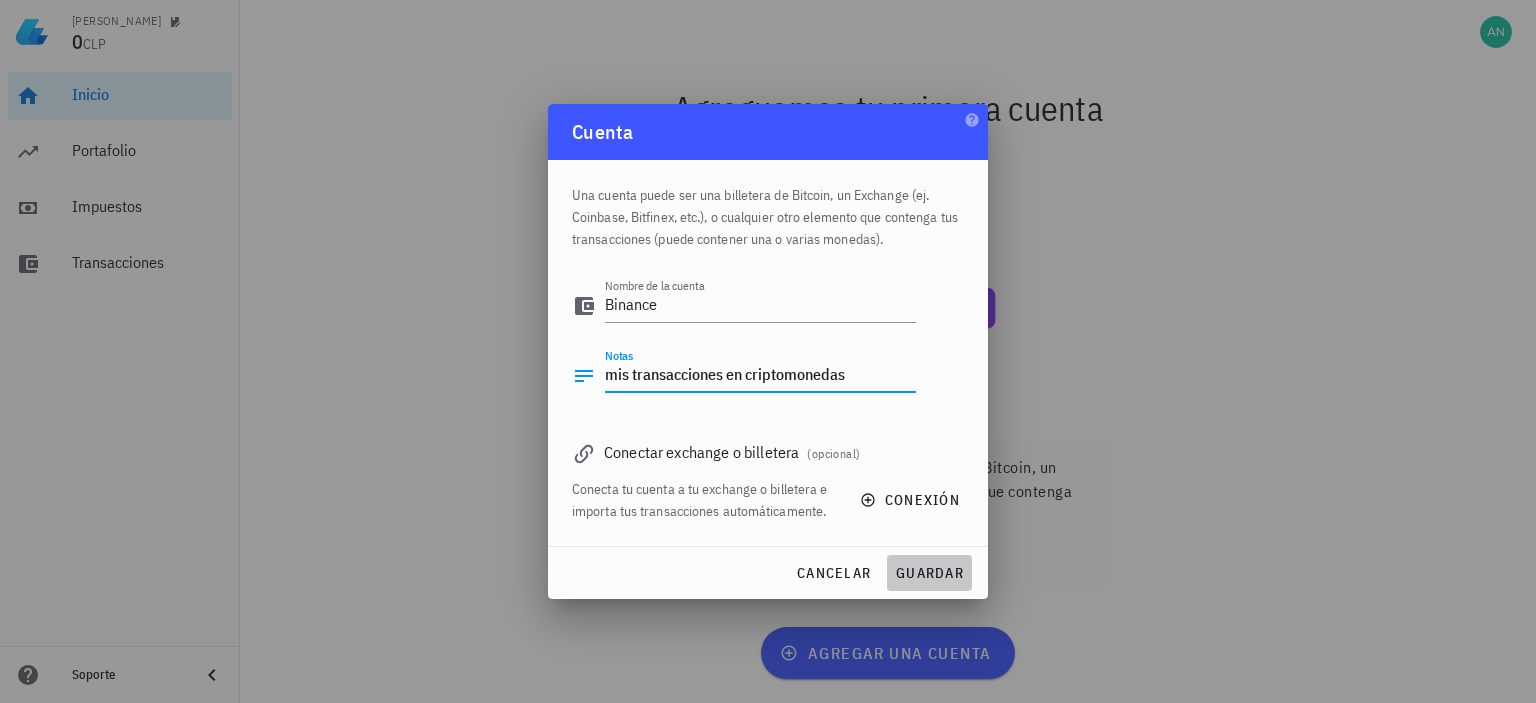 click on "guardar" at bounding box center [929, 573] 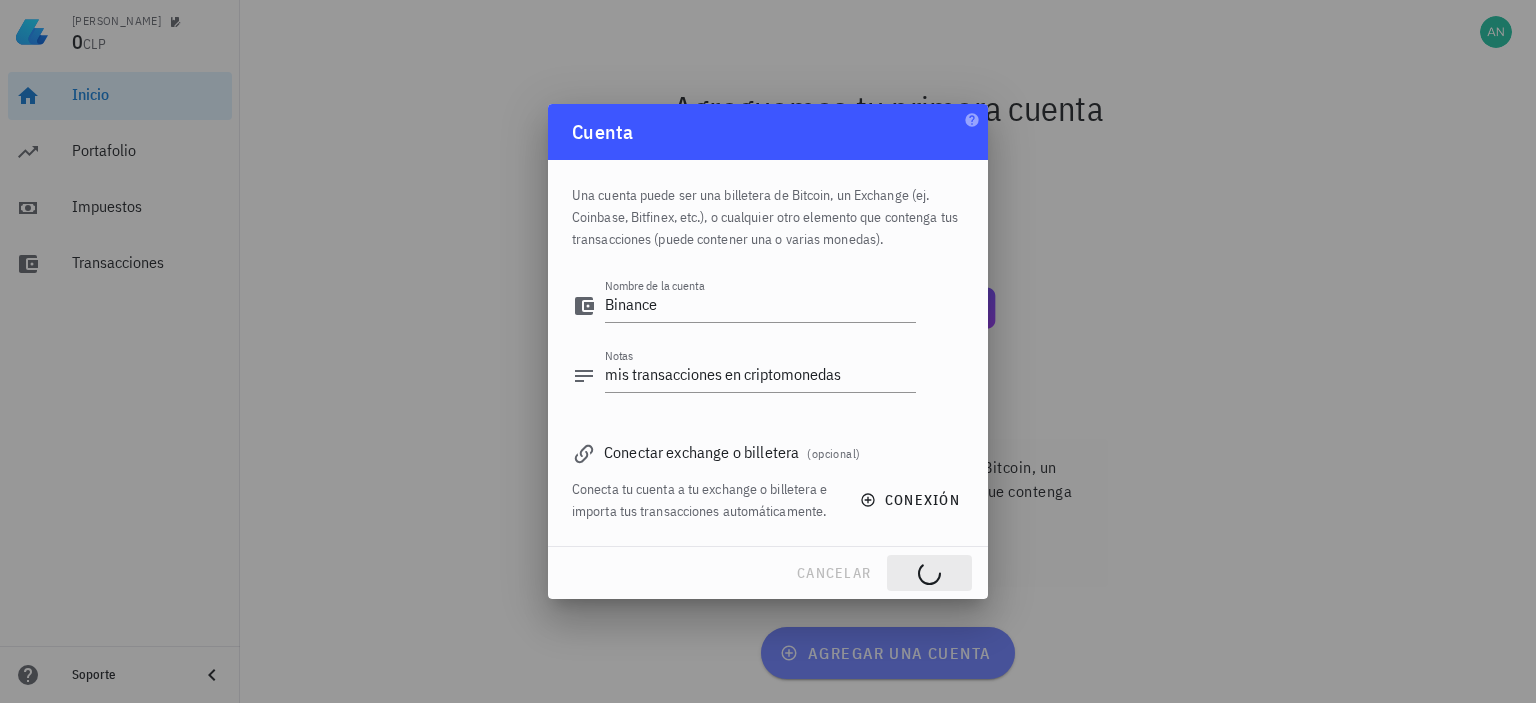 type 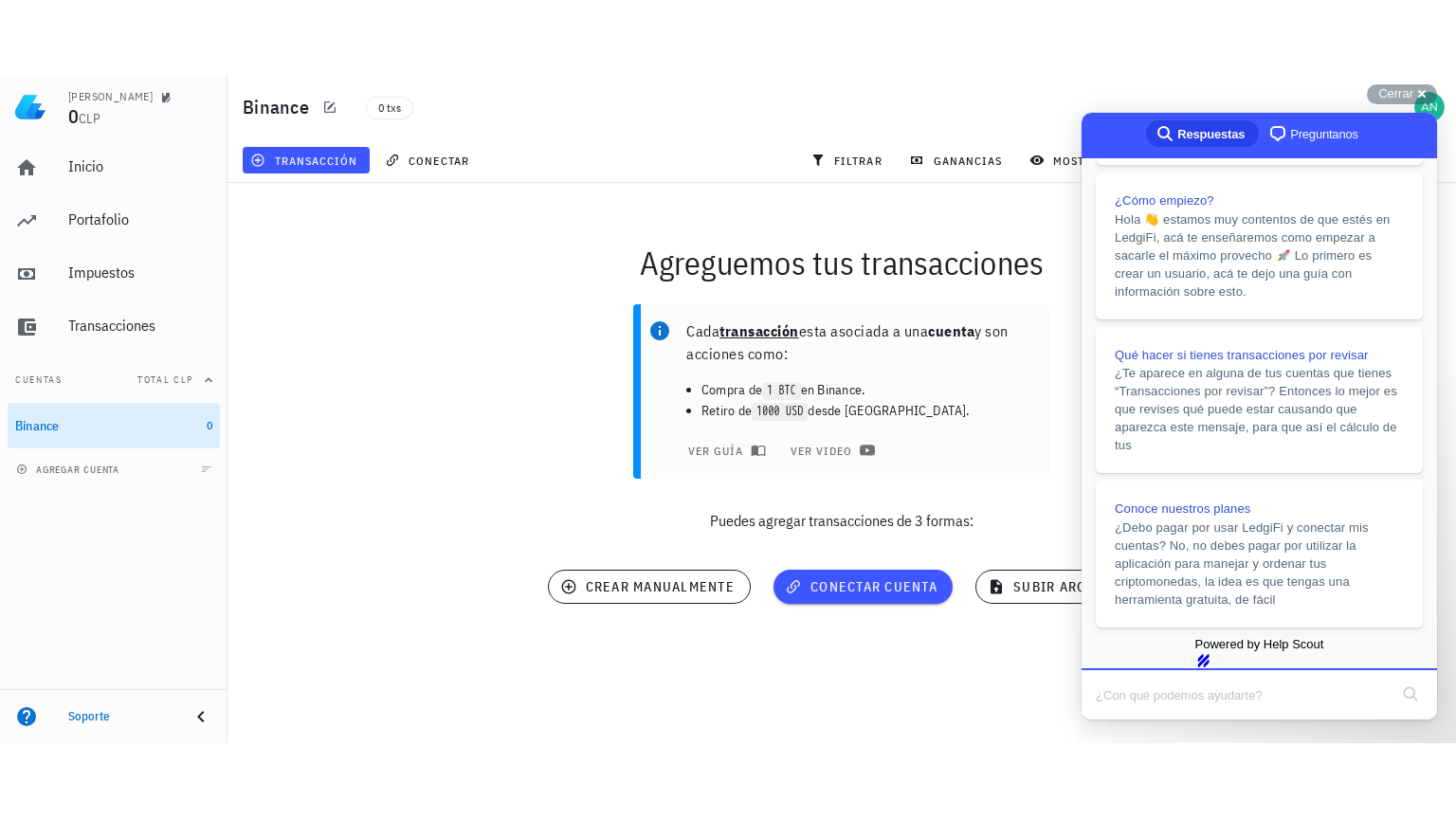 scroll, scrollTop: 392, scrollLeft: 0, axis: vertical 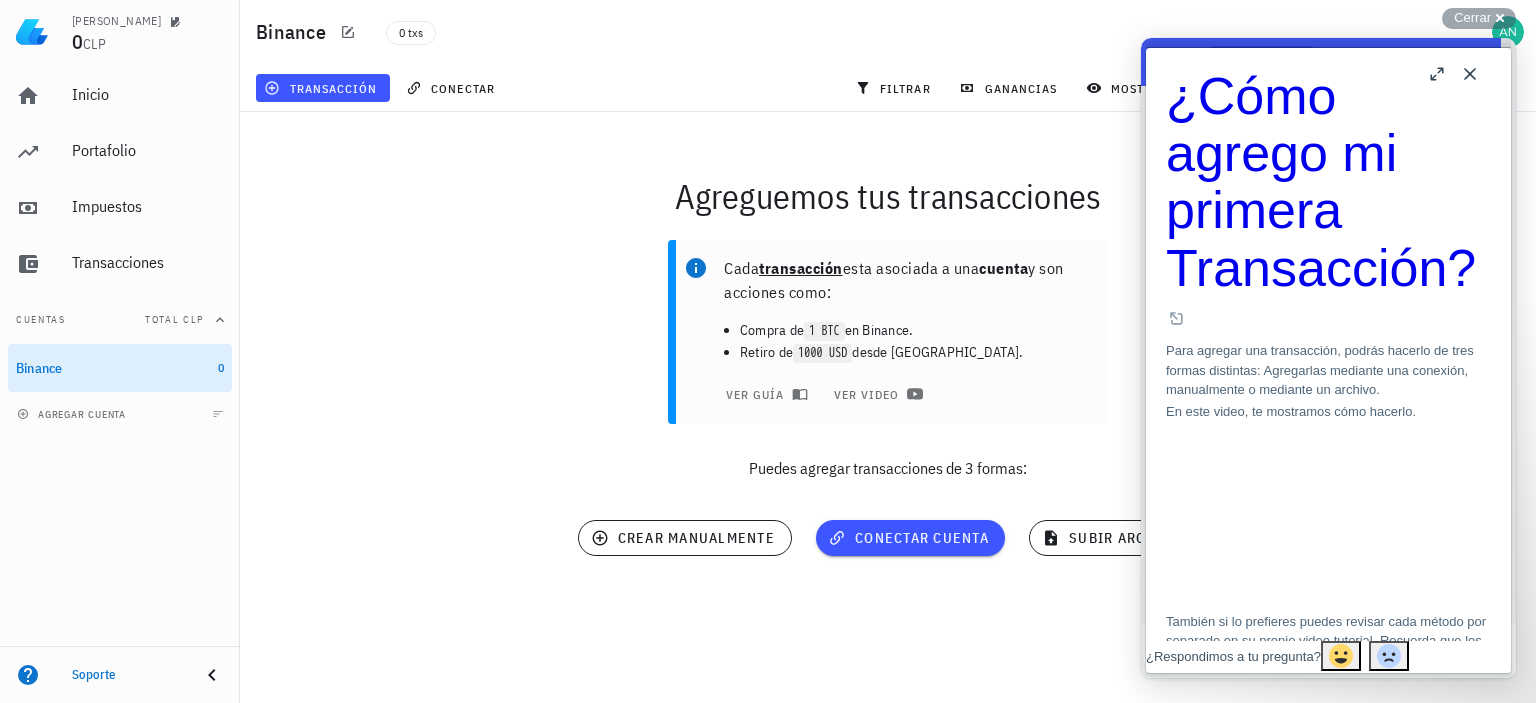 click on "Para agregar una transacción, podrás hacerlo de tres formas distintas: Agregarlas mediante una conexión, manualmente o mediante un archivo.
En este video, te mostramos cómo hacerlo.
También si lo prefieres puedes revisar cada método por separado en su propio video tutorial. Recuerda que los trés métodos son:
Conectar cuenta
Crear manualmente
Subir archivo
Conoce más revisando los artículos relacionados acá abajo ⬇️" at bounding box center [1328, 563] 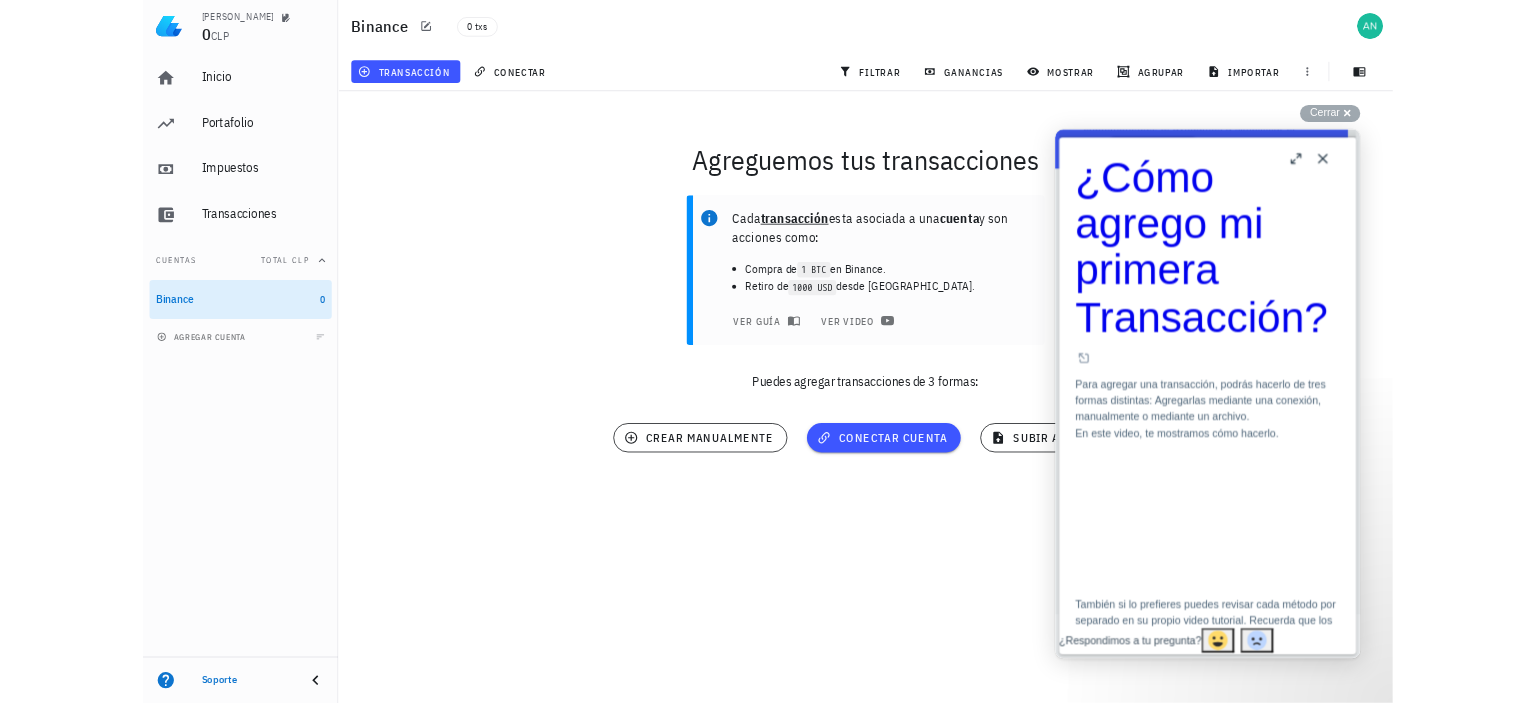 scroll, scrollTop: 0, scrollLeft: 0, axis: both 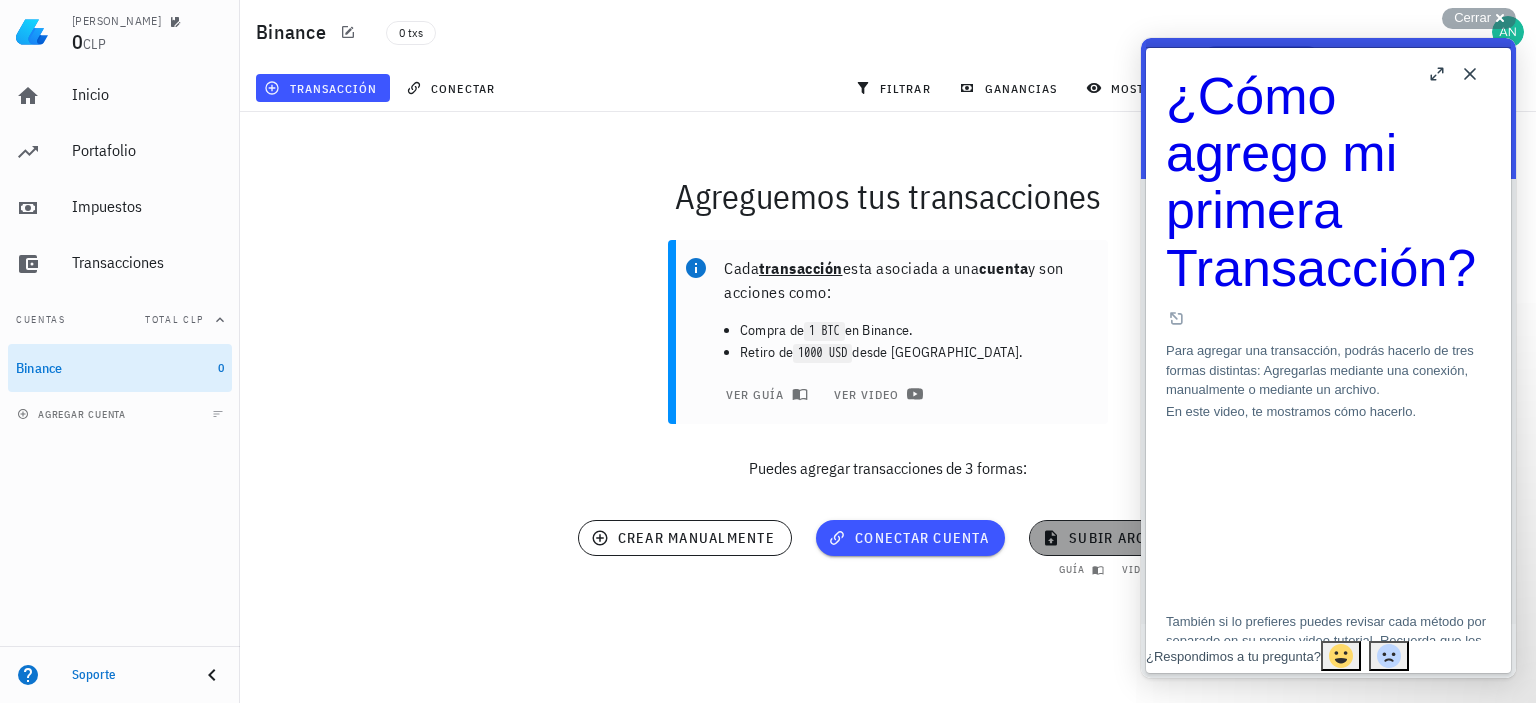 click on "subir archivo" at bounding box center (1113, 538) 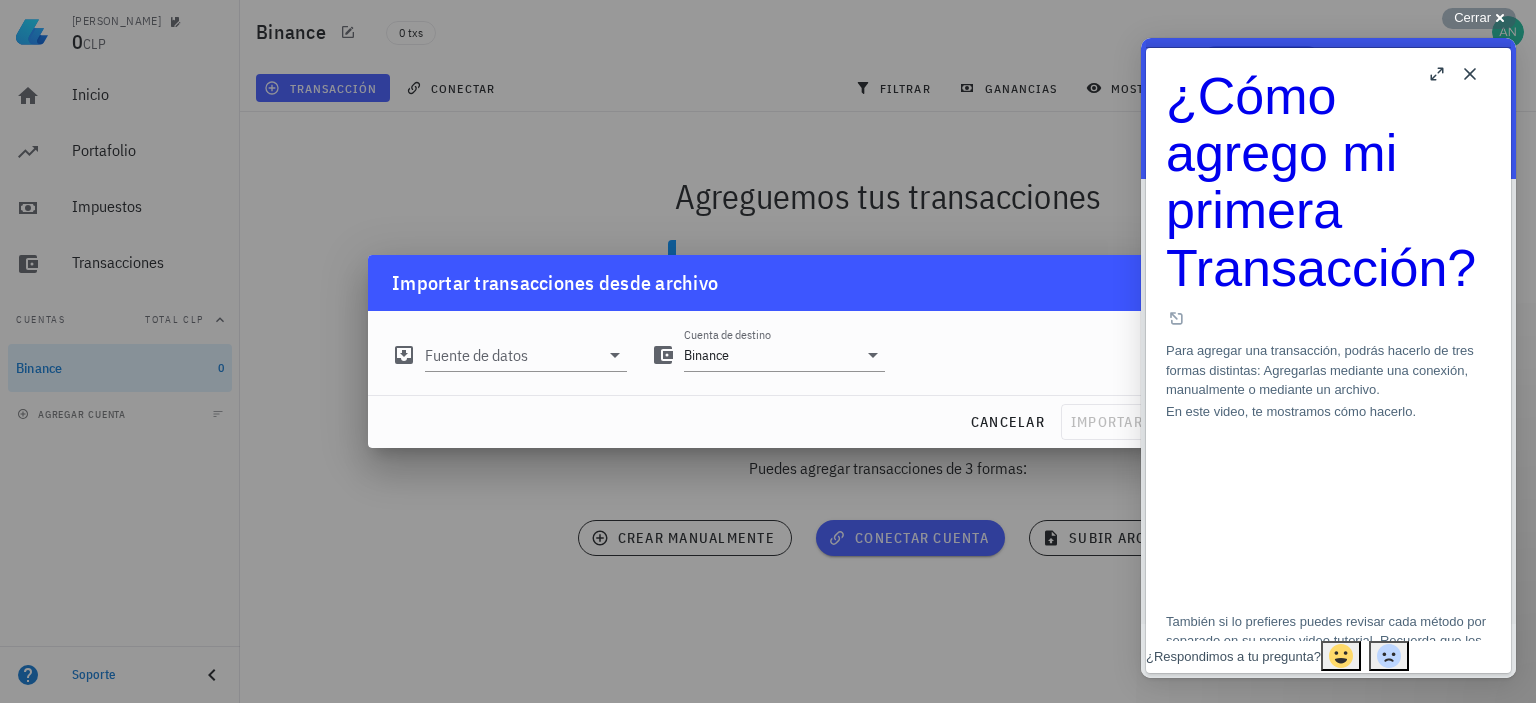click on "Cerrar" at bounding box center (1472, 17) 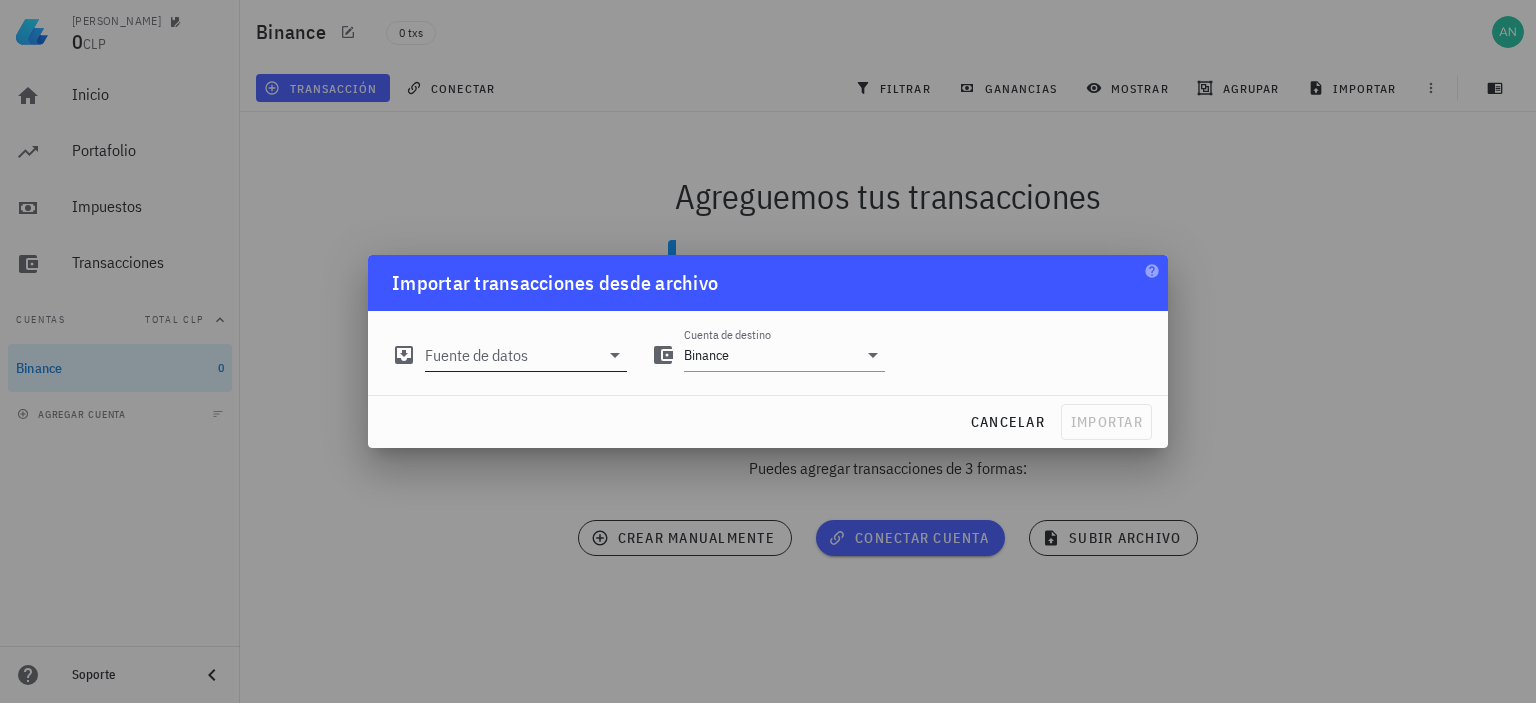 click on "Fuente de datos" at bounding box center (512, 355) 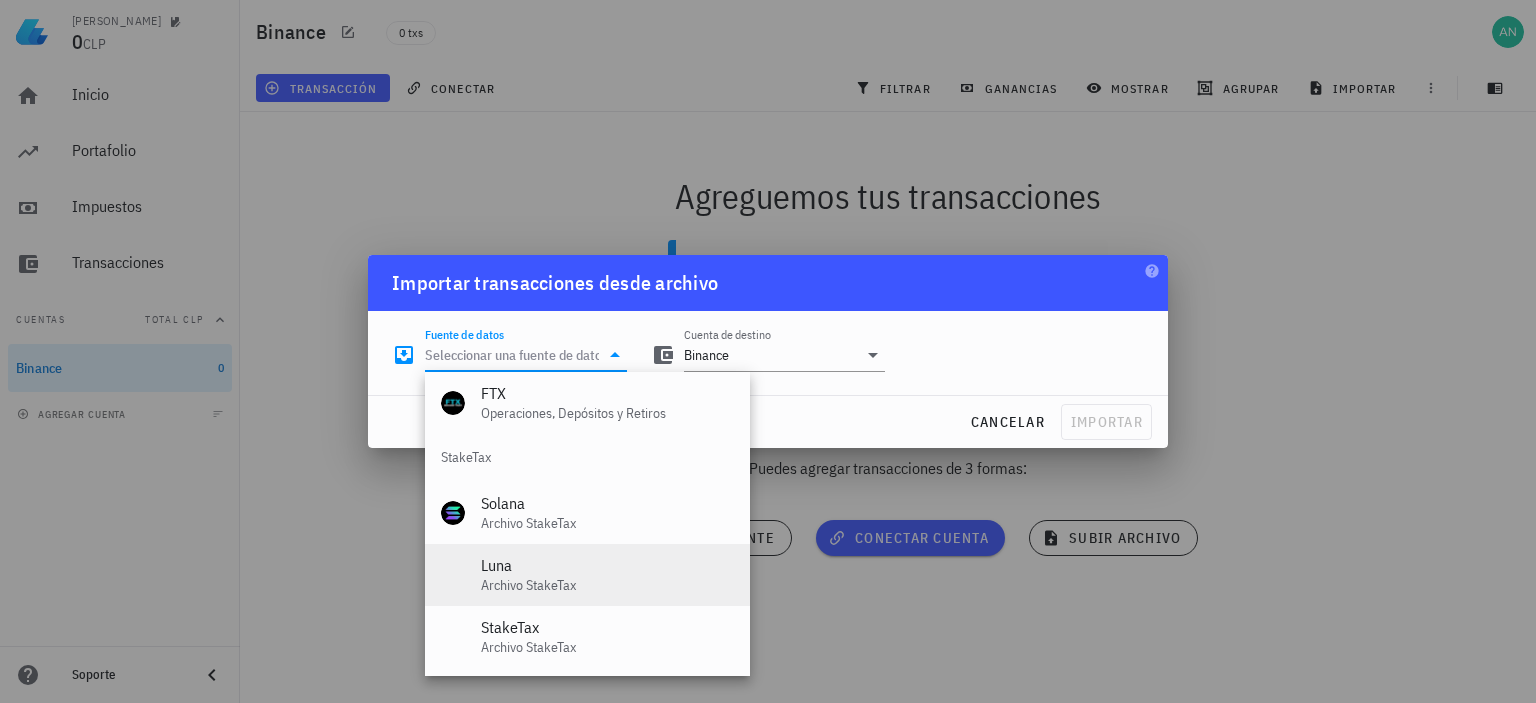 scroll, scrollTop: 834, scrollLeft: 0, axis: vertical 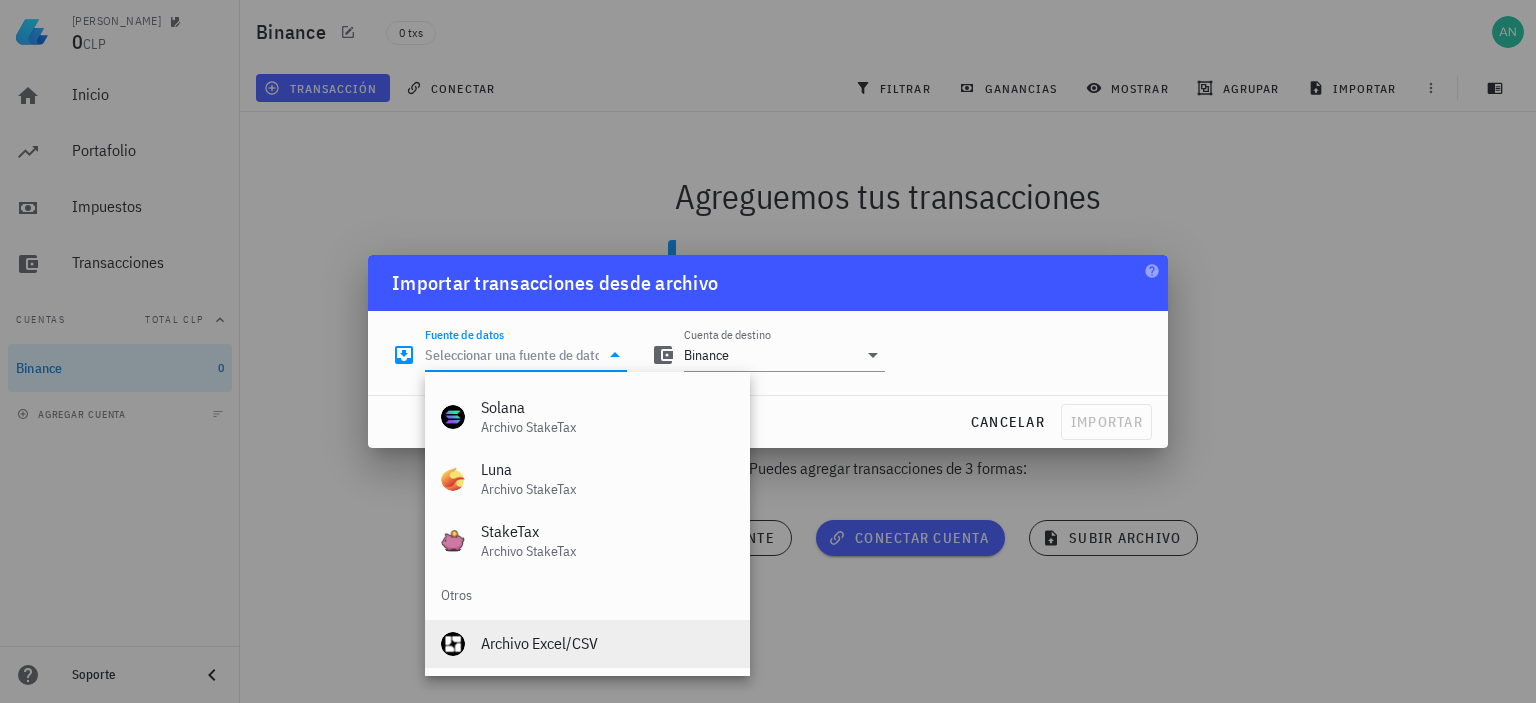 click on "Archivo Excel/CSV" at bounding box center [607, 643] 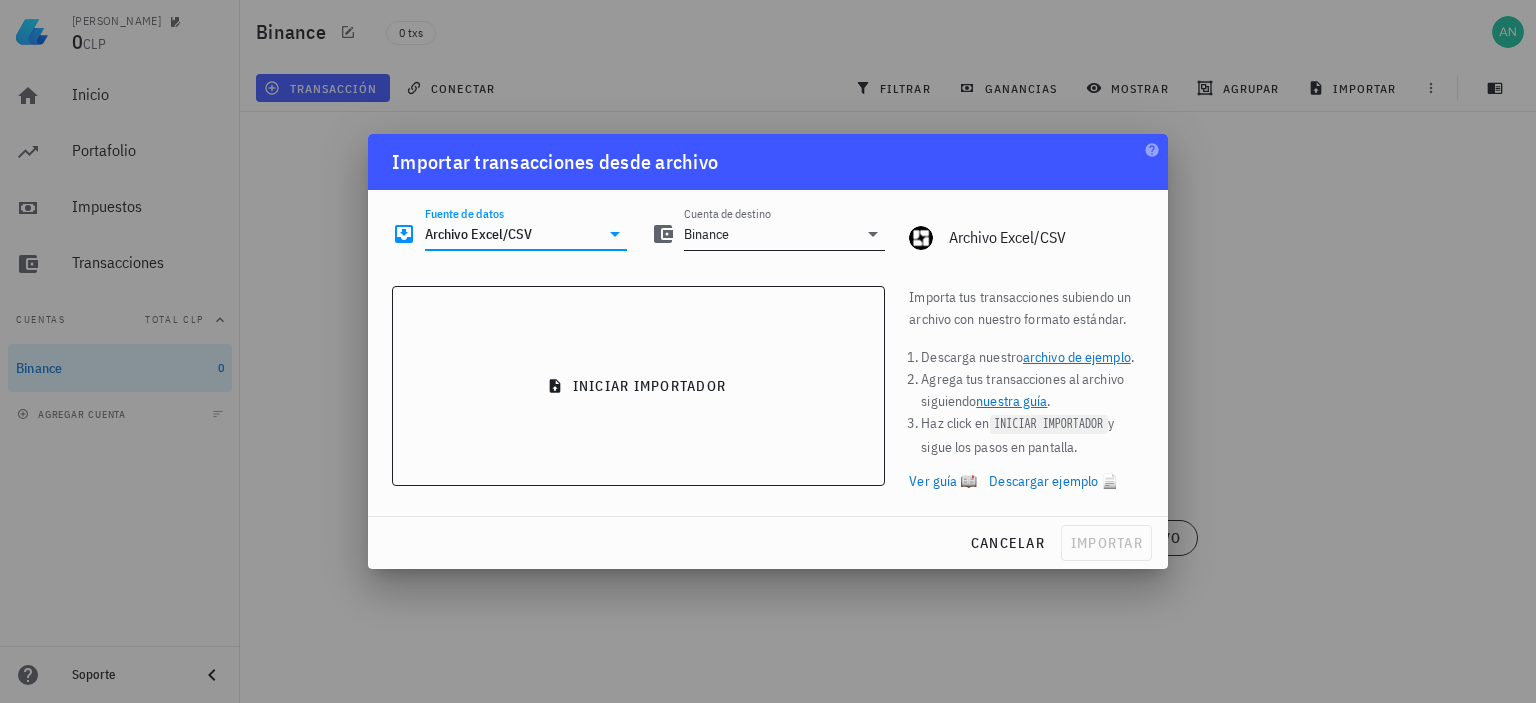 click on "Binance" at bounding box center [771, 234] 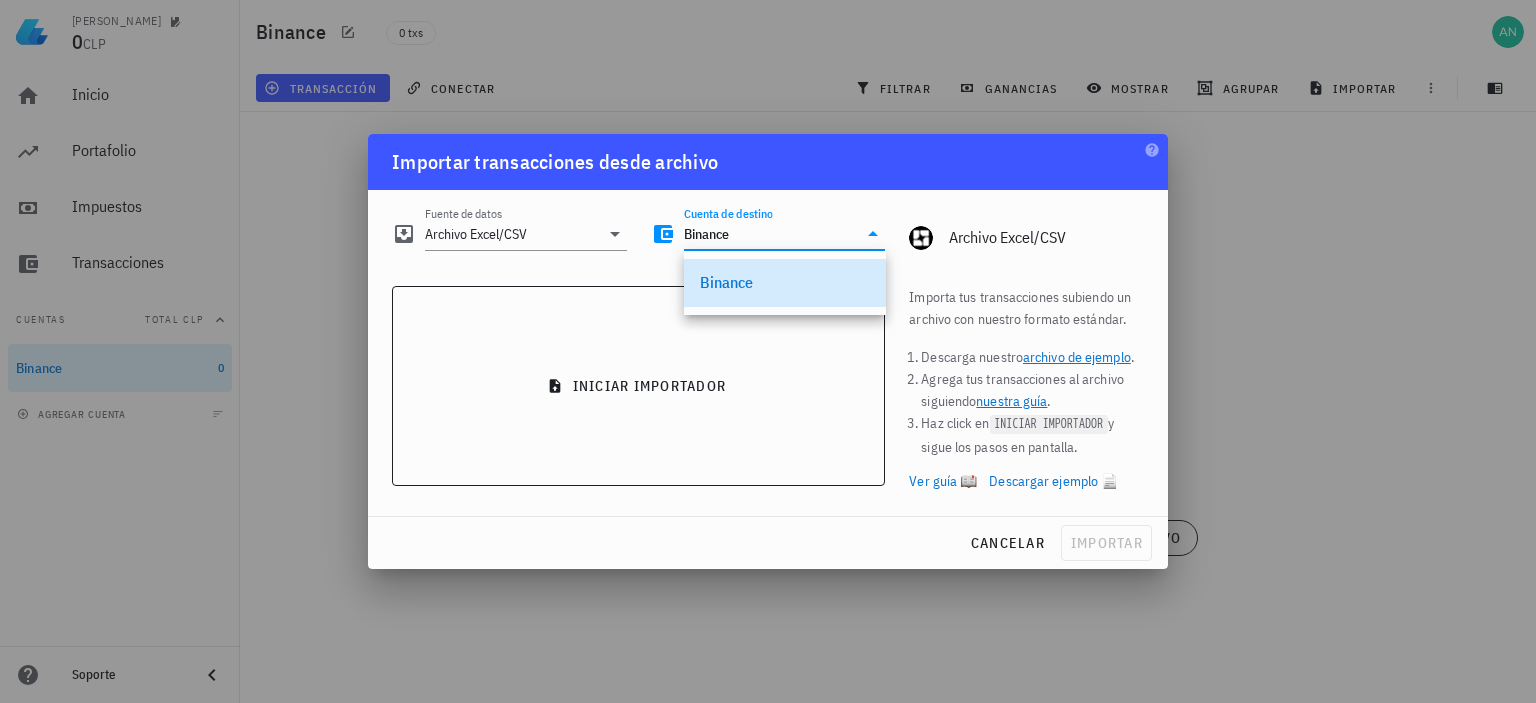 click 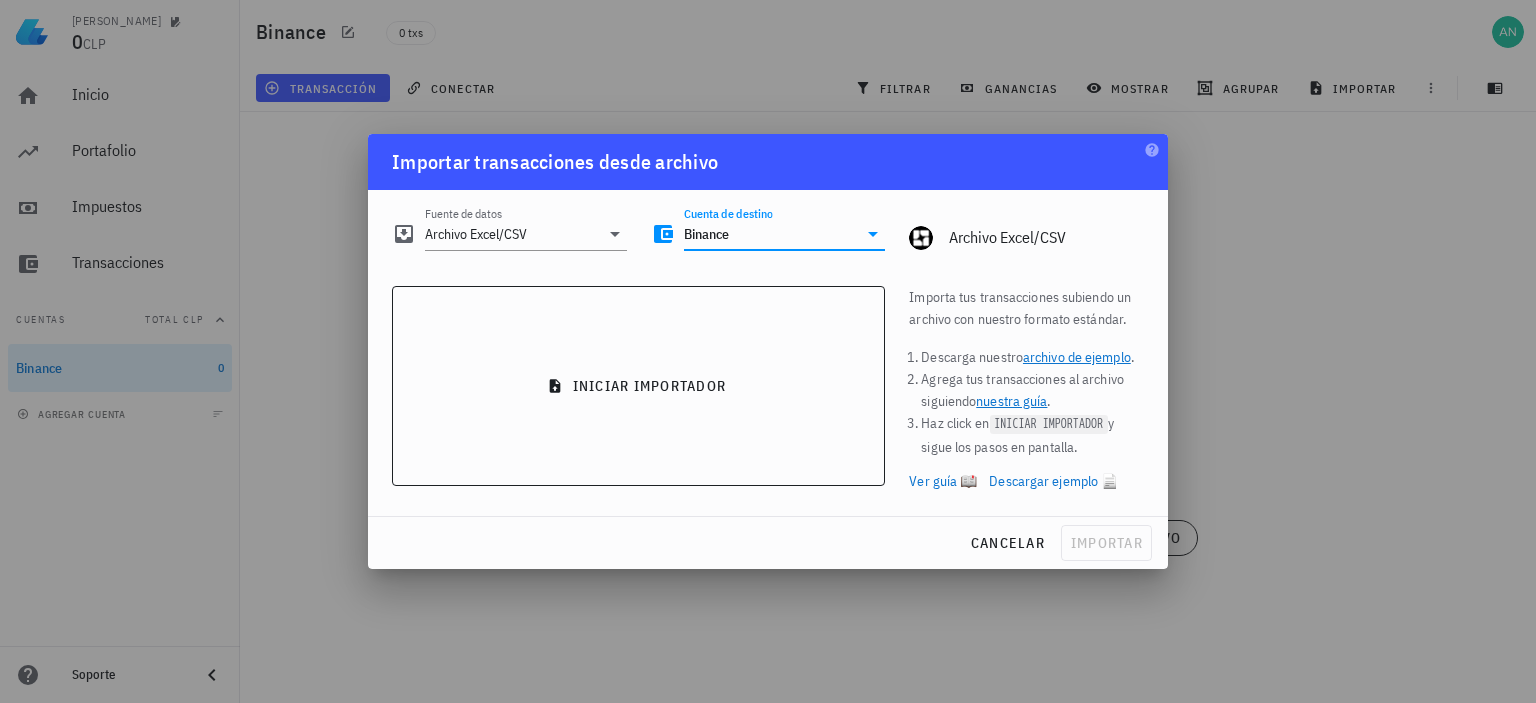 click on "Fuente de datos Archivo Excel/CSV   Cuenta de destino Binance     Archivo Excel/CSV" at bounding box center (768, 226) 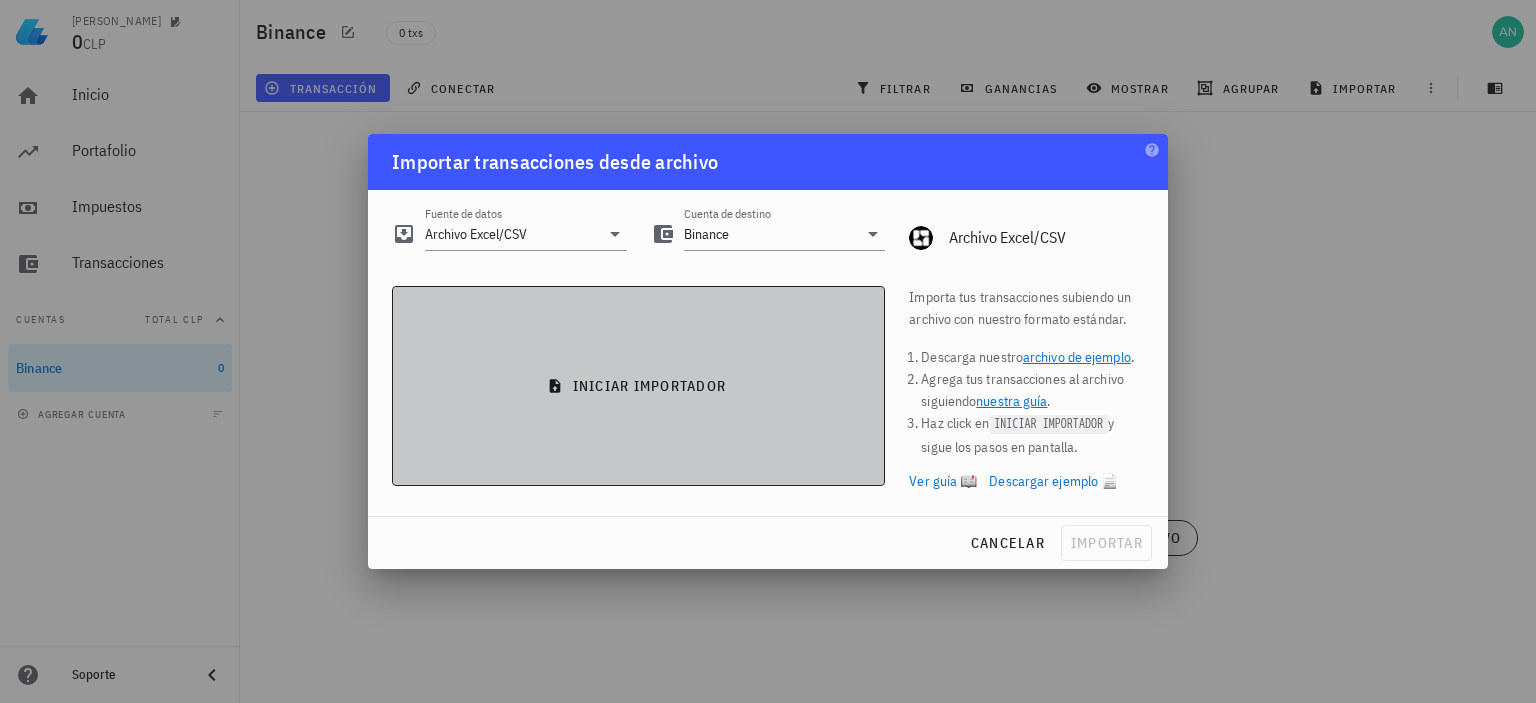 click on "iniciar importador" at bounding box center (638, 386) 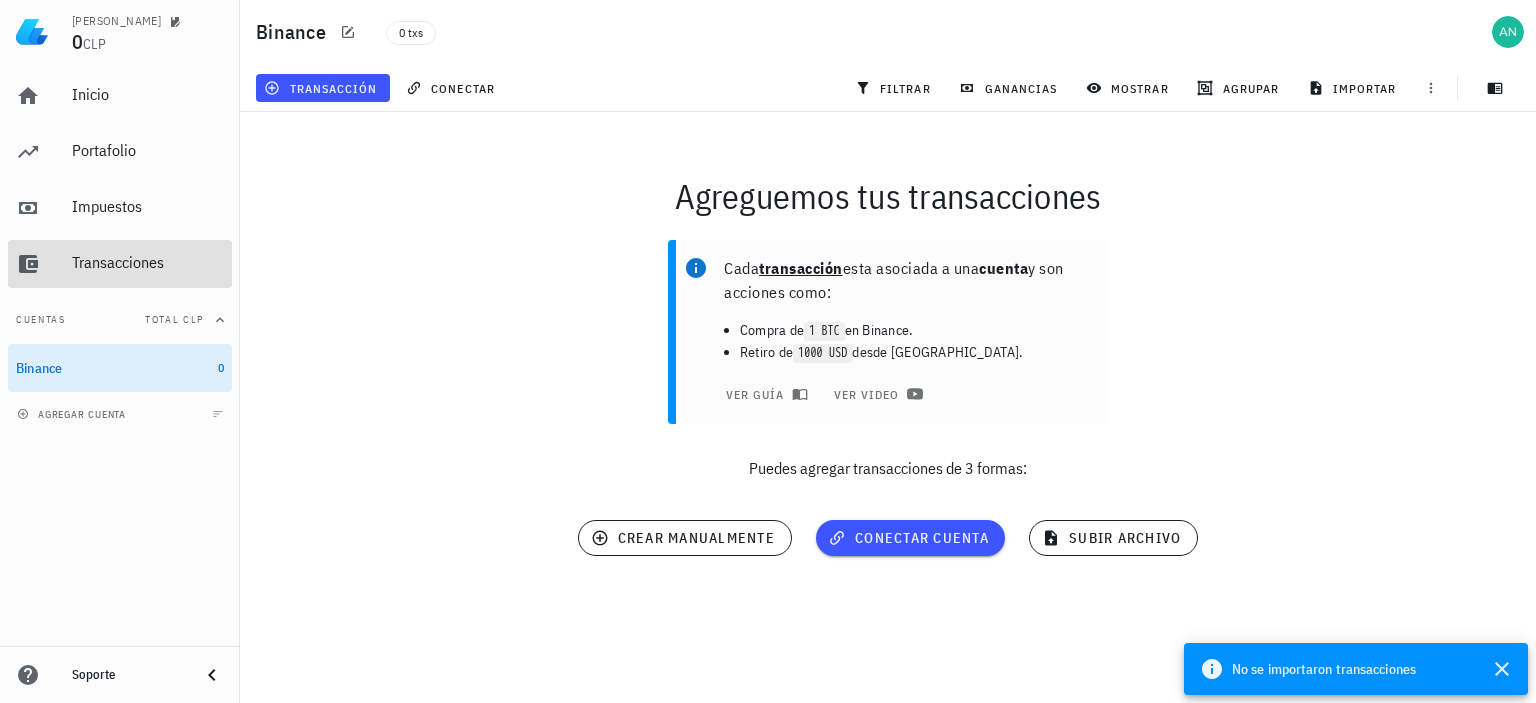 click on "Transacciones" at bounding box center [148, 262] 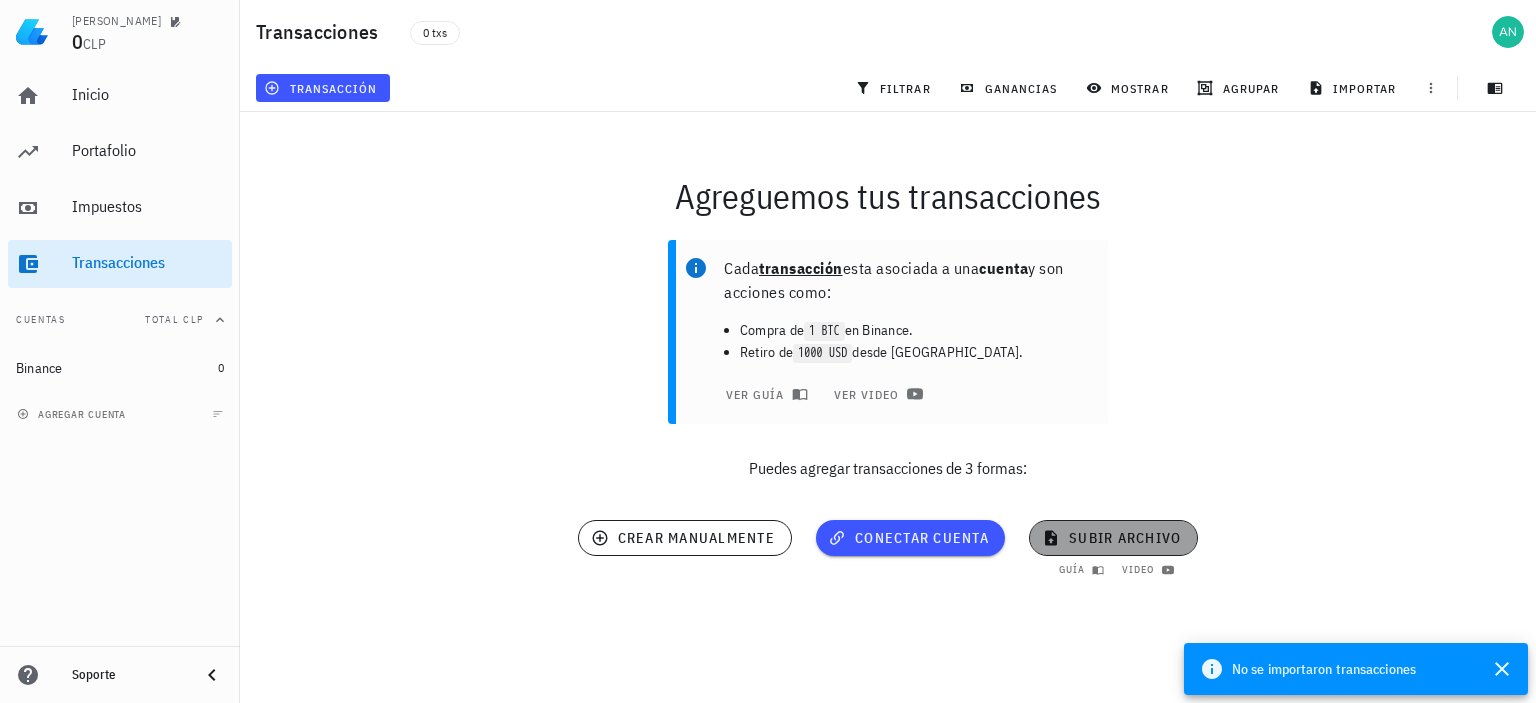 click on "subir archivo" at bounding box center (1113, 538) 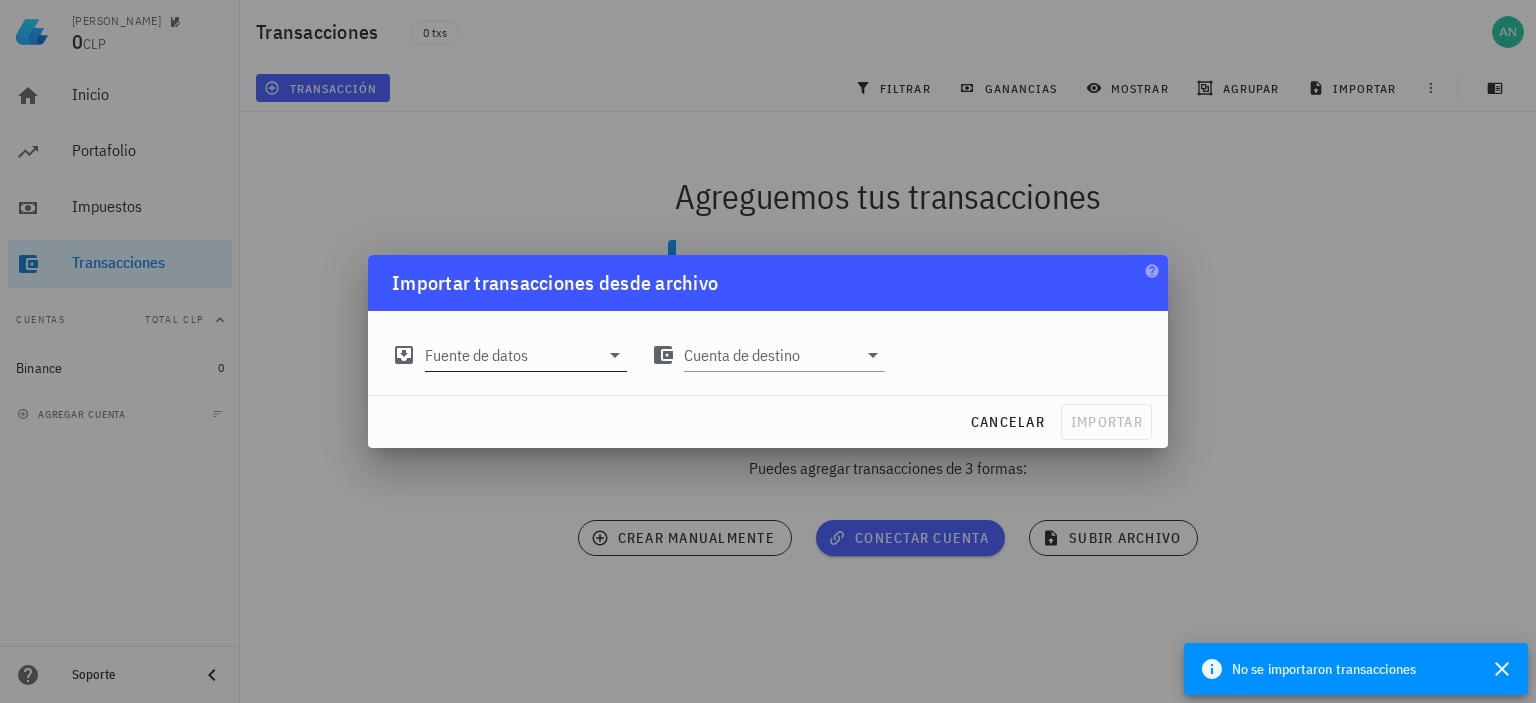 click on "Fuente de datos" at bounding box center (512, 355) 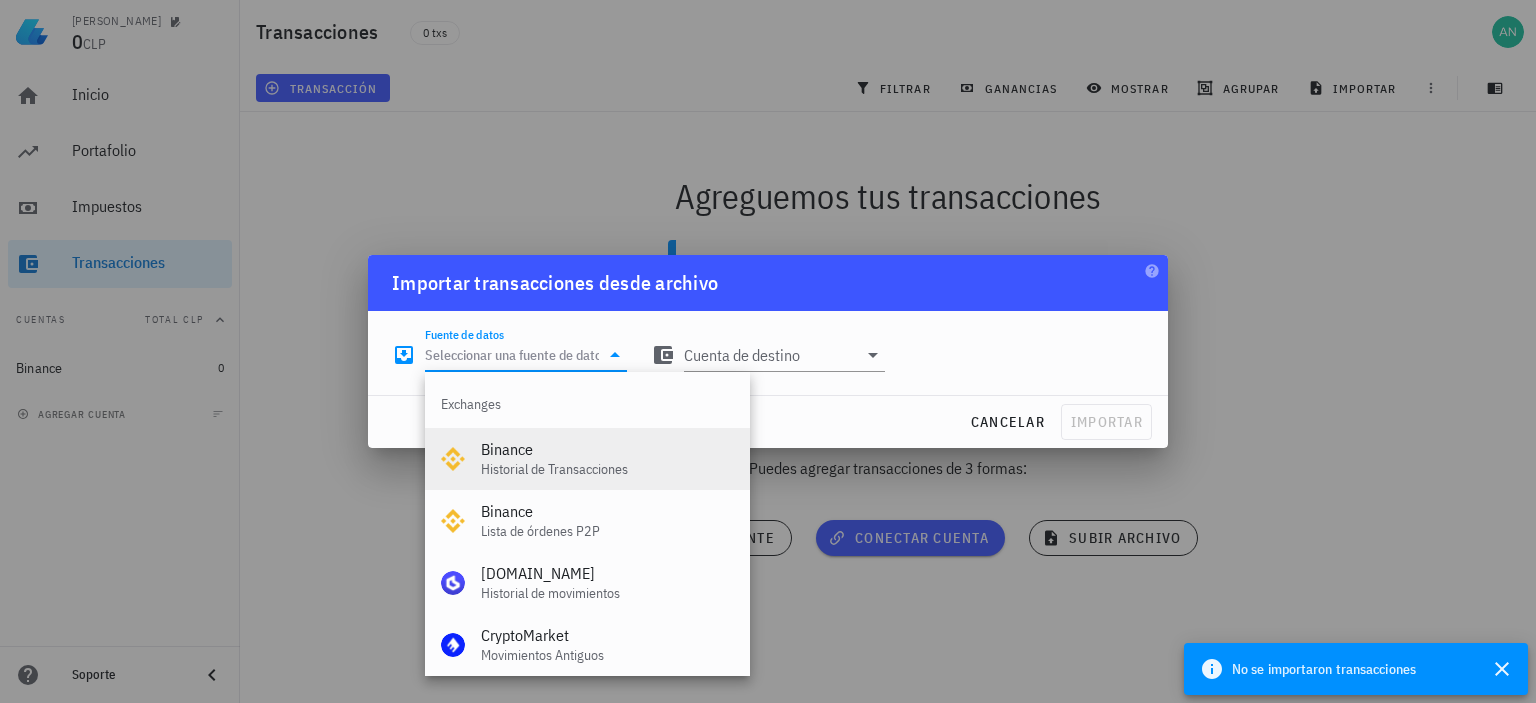 click on "Historial de Transacciones" at bounding box center (607, 469) 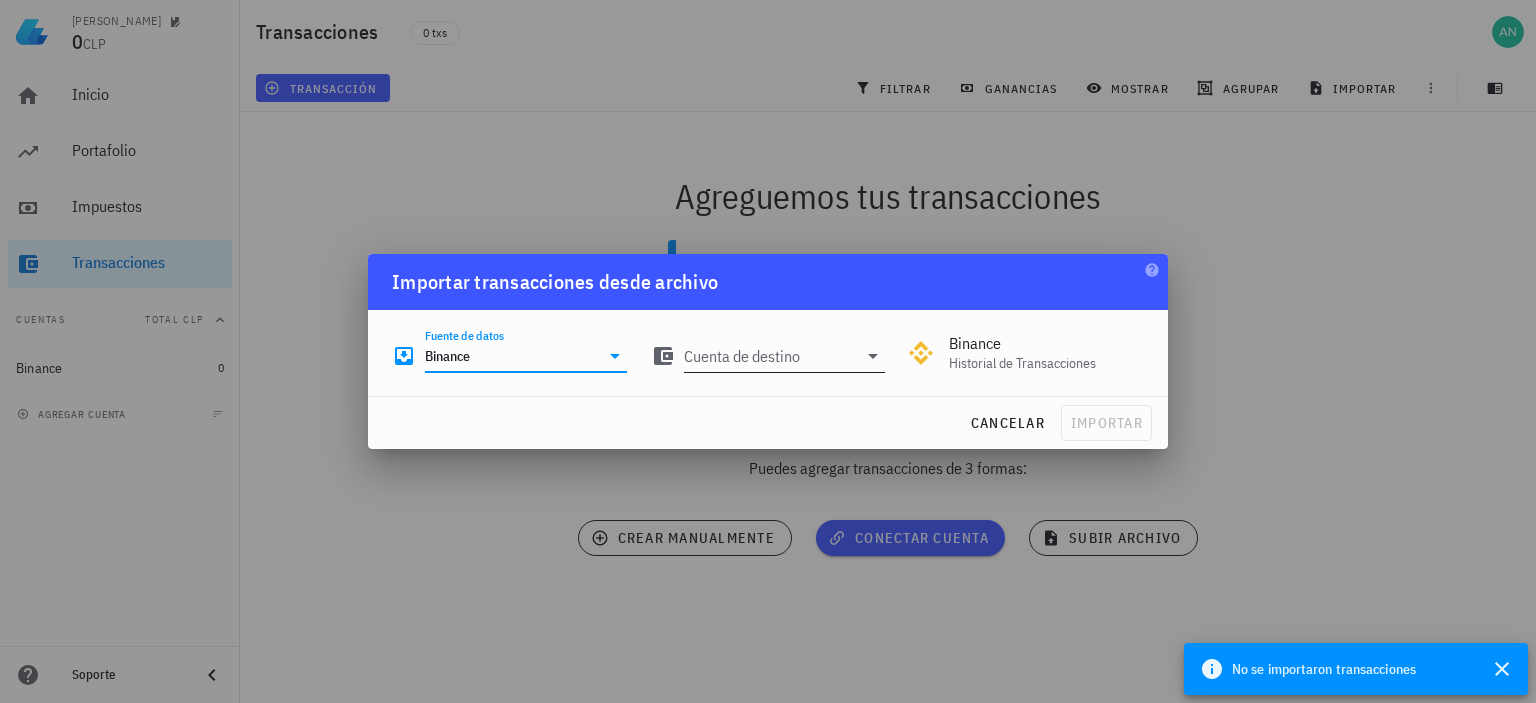 click on "Cuenta de destino" at bounding box center [771, 356] 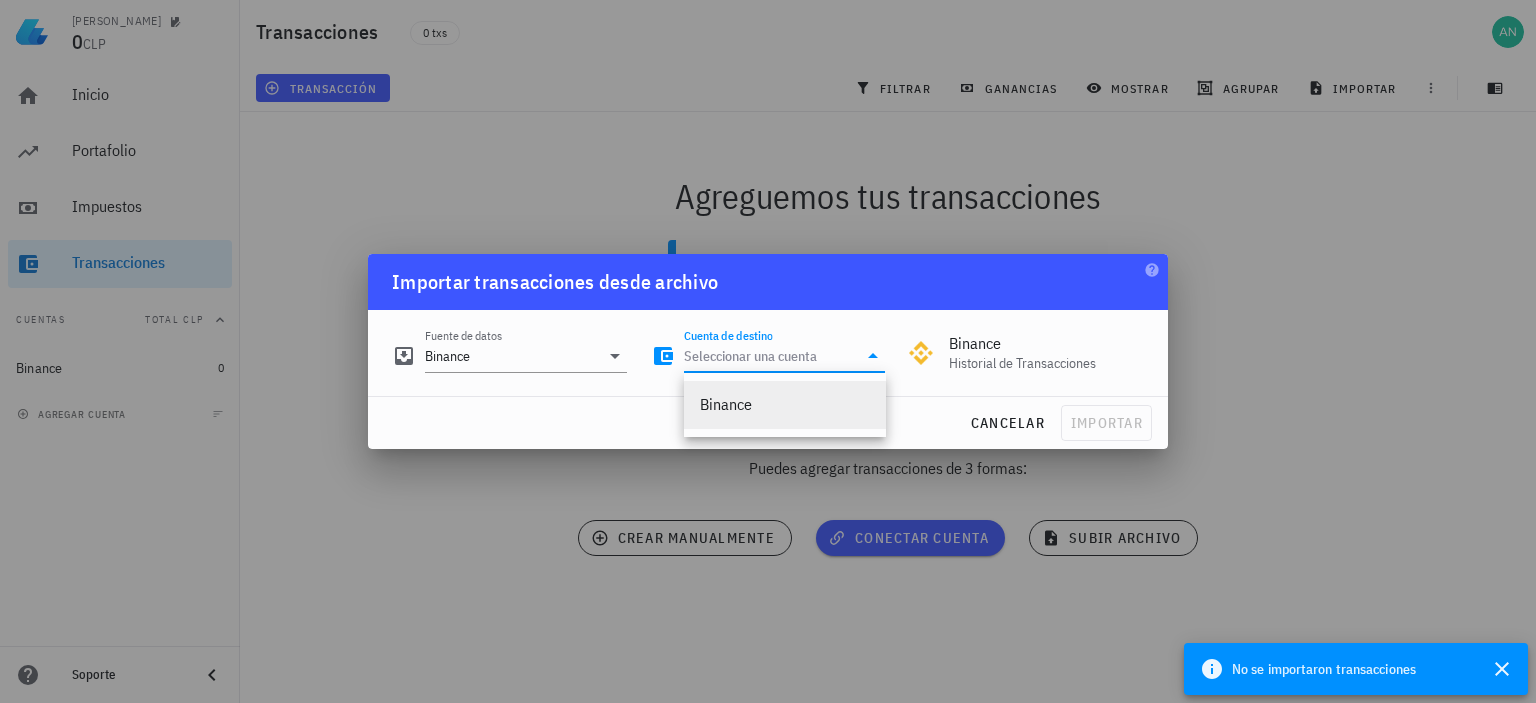 click on "Binance" at bounding box center [785, 404] 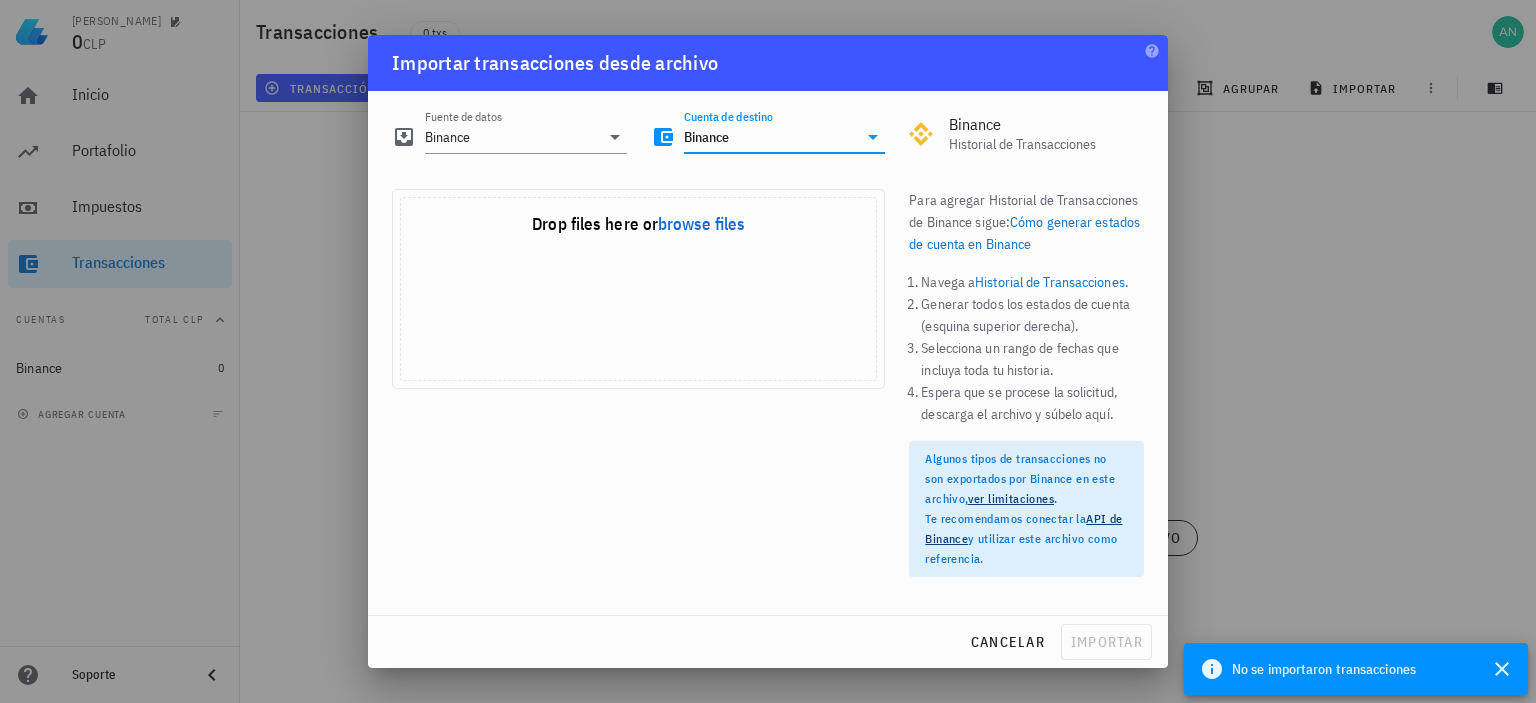click on "Drop your files here Drop files here or  browse files Powered by  Uppy" at bounding box center (638, 391) 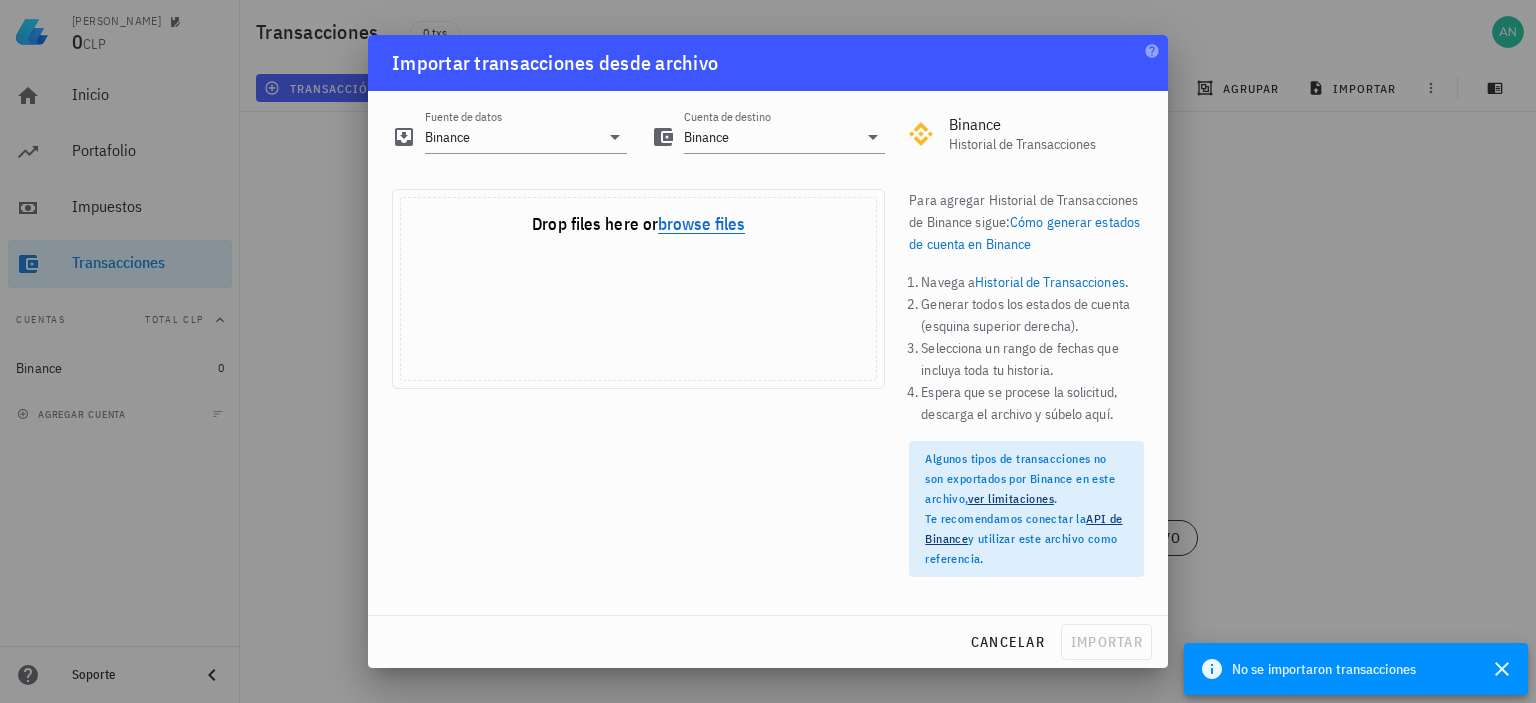 click on "browse files" at bounding box center (701, 225) 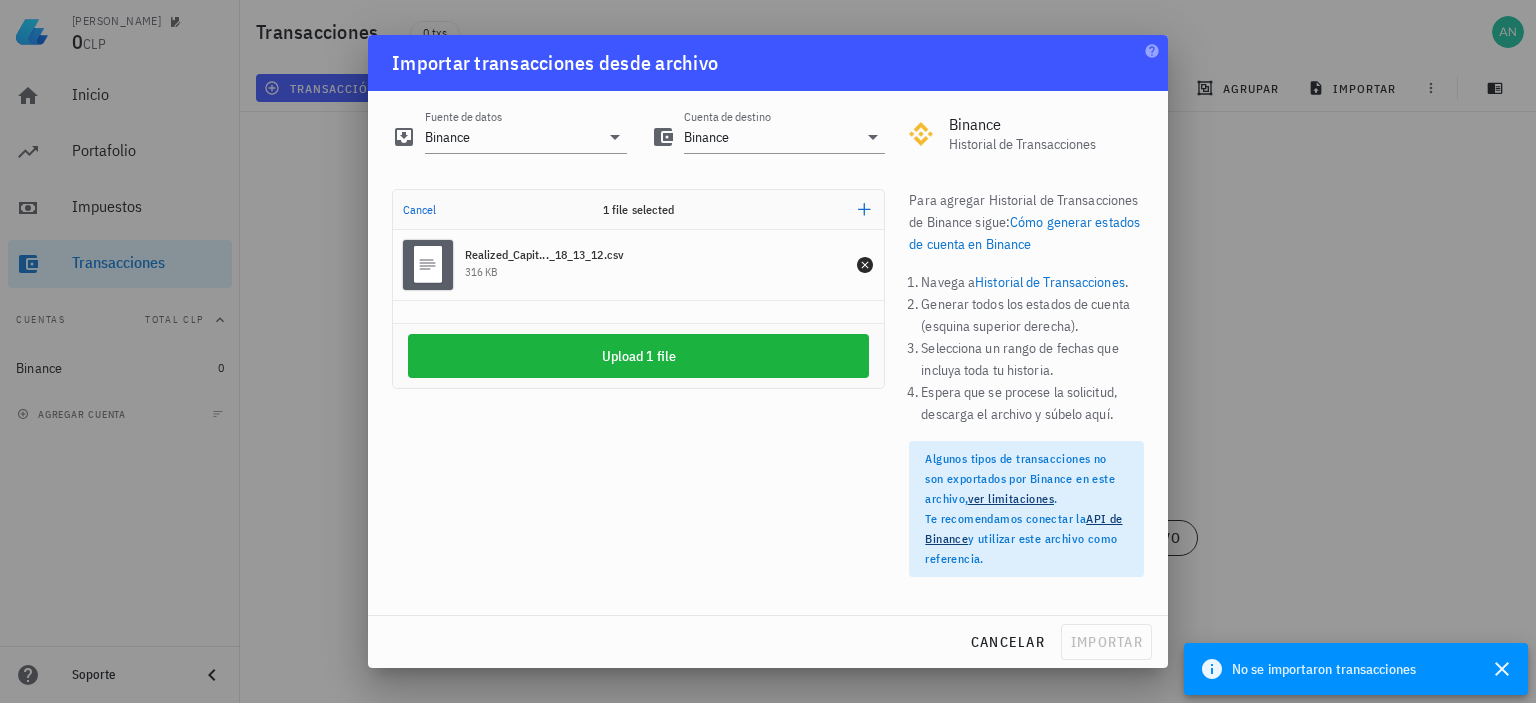 click on "Drop your files here Cancel 1 file selected Add more Realized_Capit..._18_13_12.csv 316 KB Upload 1 file" at bounding box center (638, 391) 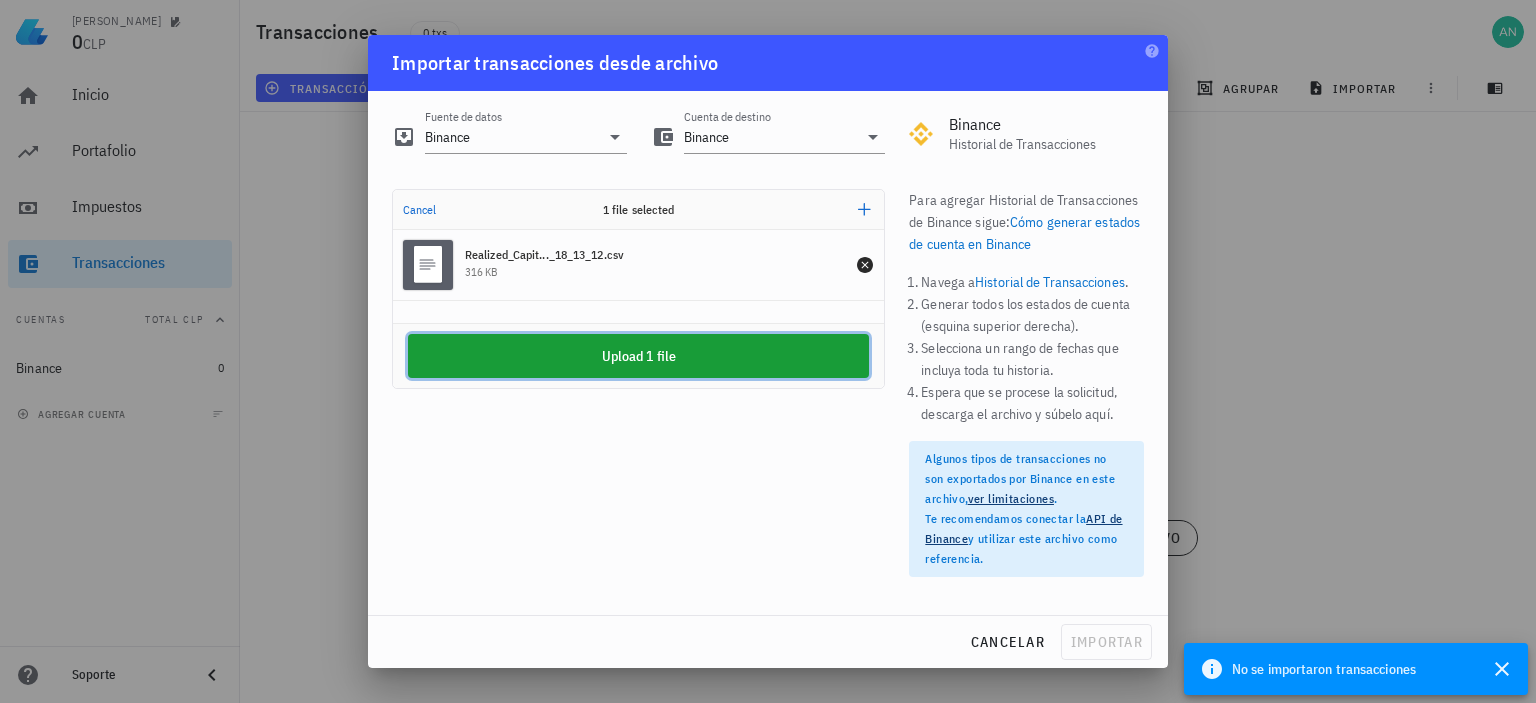 click on "Upload 1 file" at bounding box center (638, 356) 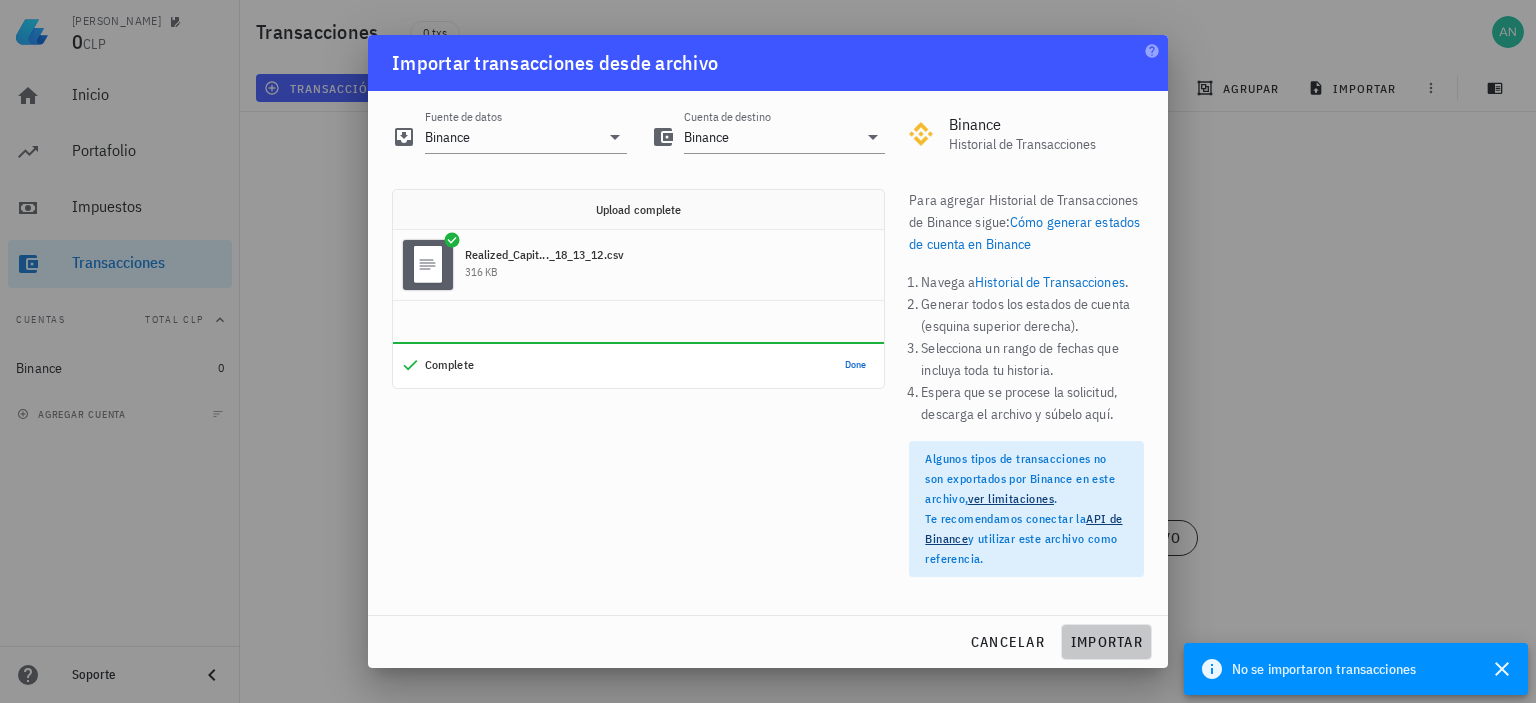 click on "importar" at bounding box center (1106, 642) 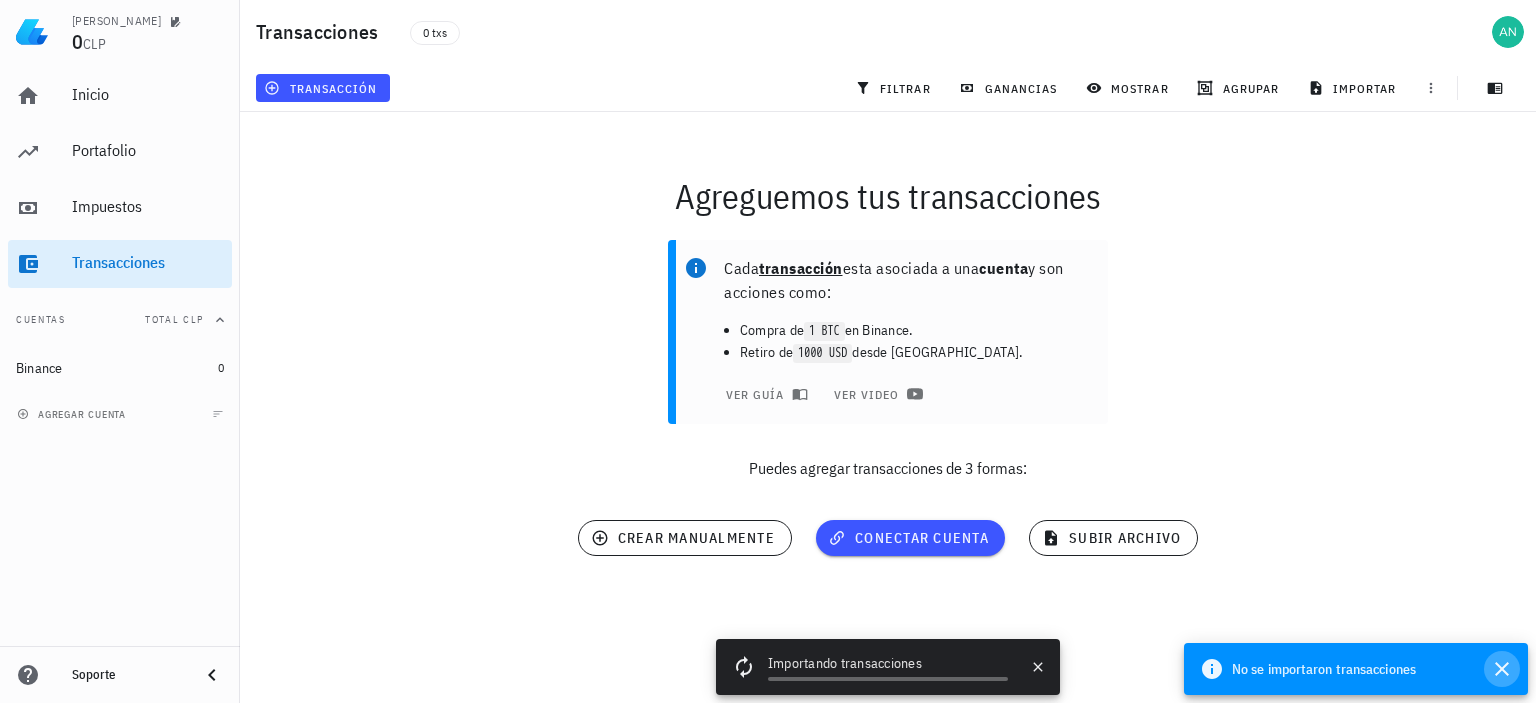 click 